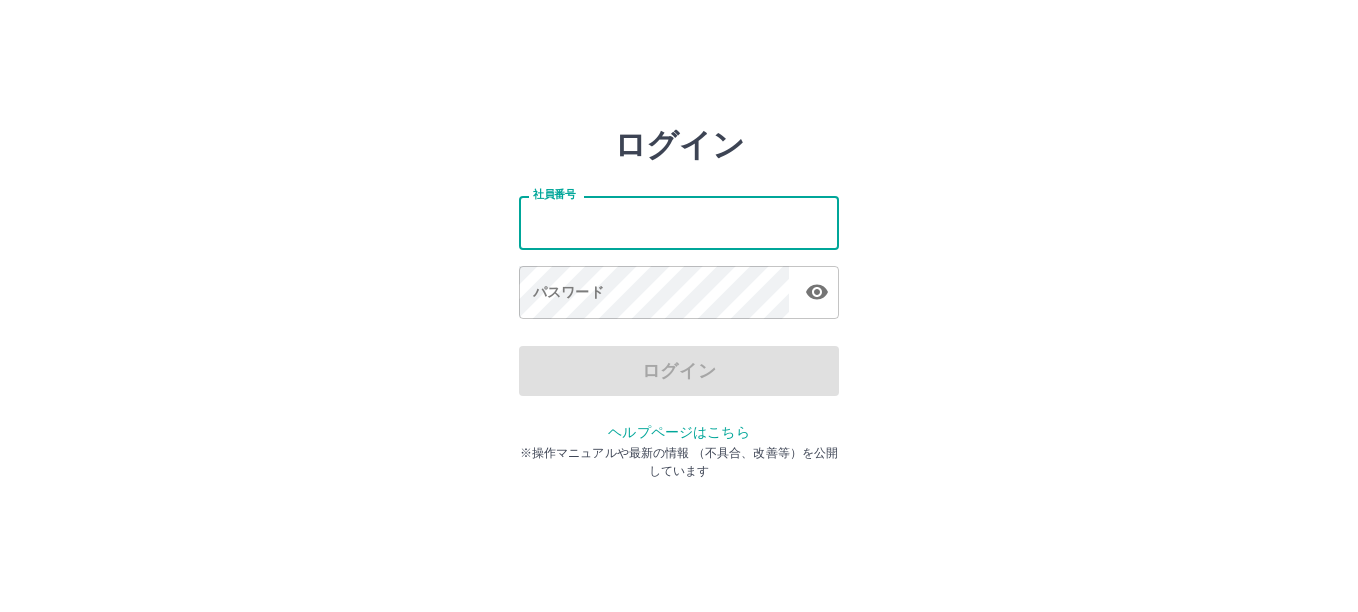 scroll, scrollTop: 0, scrollLeft: 0, axis: both 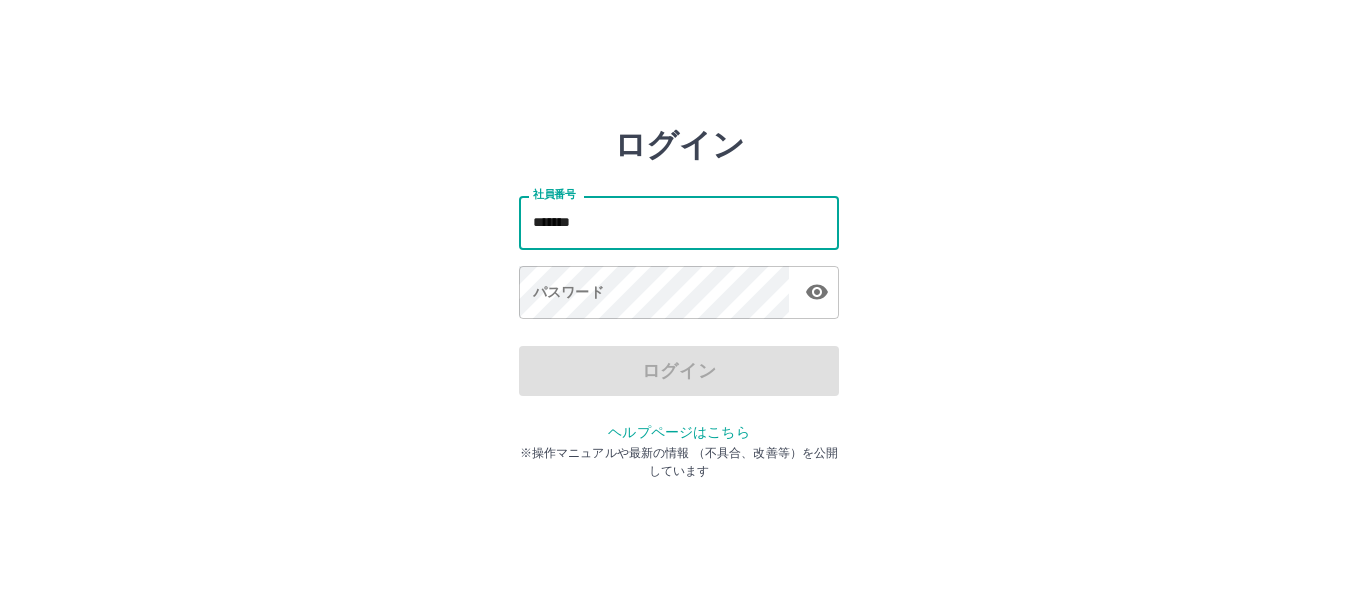 type on "*******" 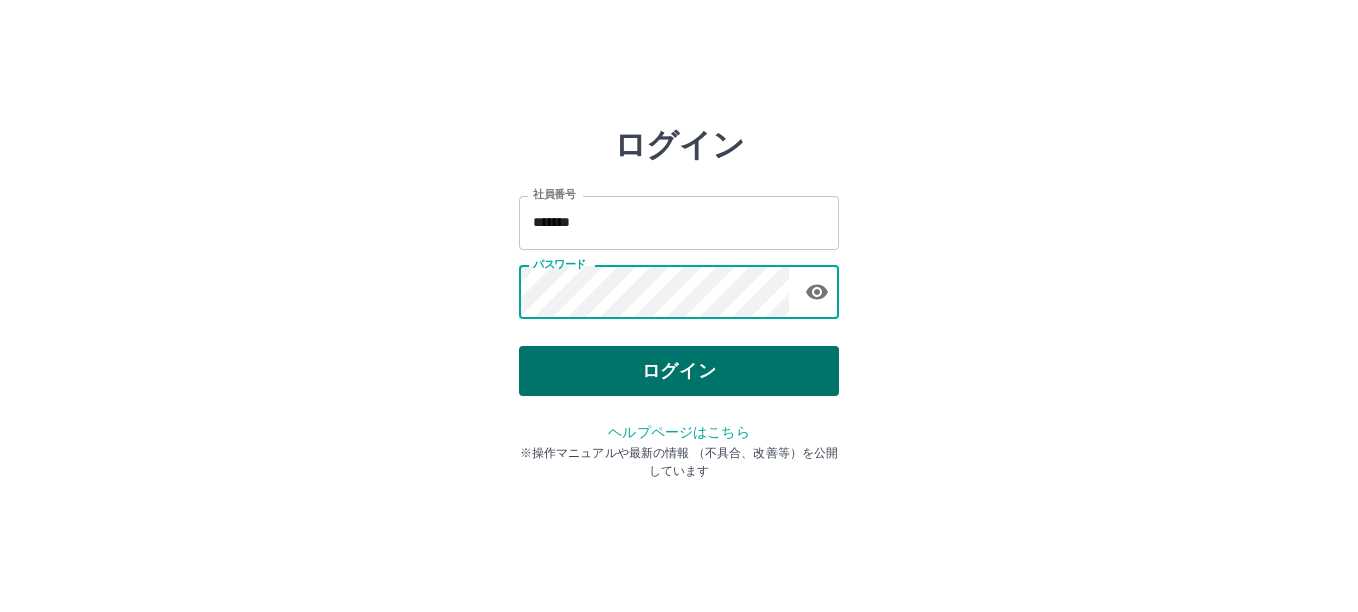 click on "ログイン" at bounding box center (679, 371) 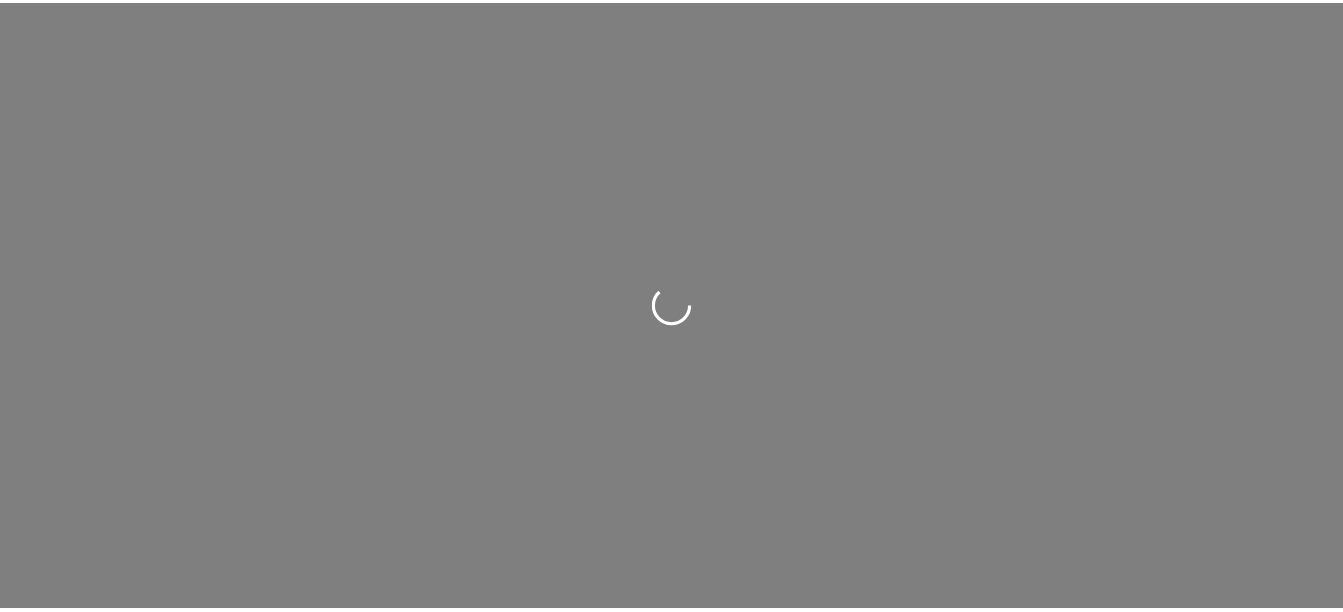 scroll, scrollTop: 0, scrollLeft: 0, axis: both 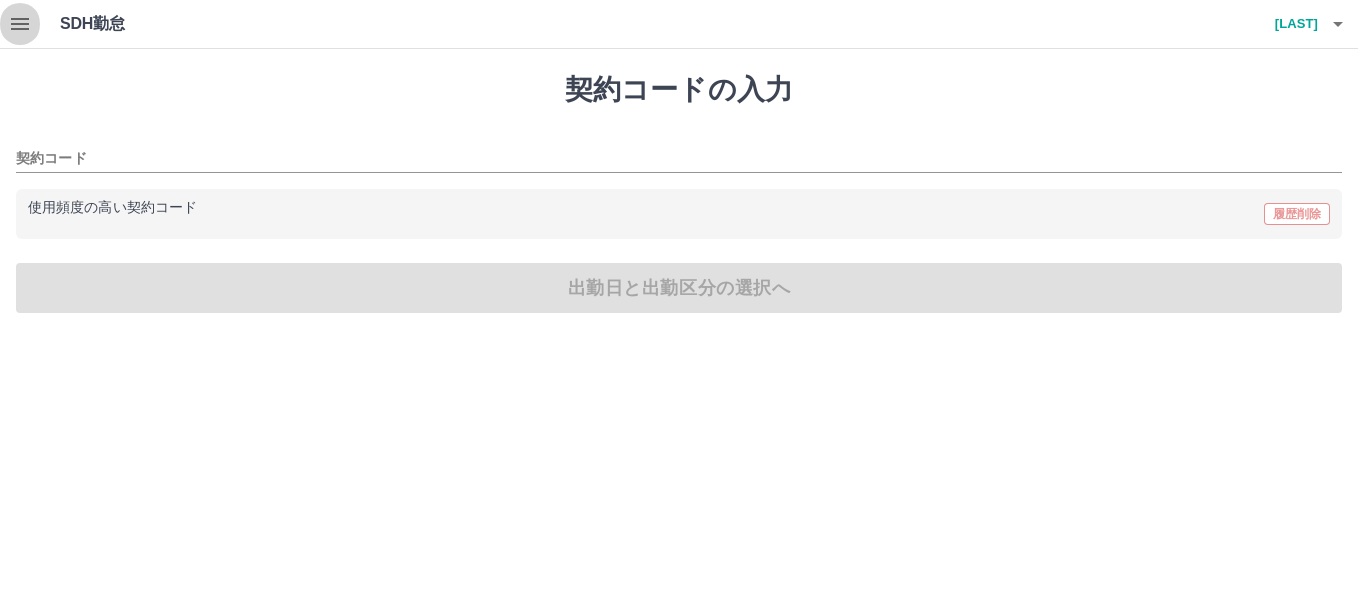 click 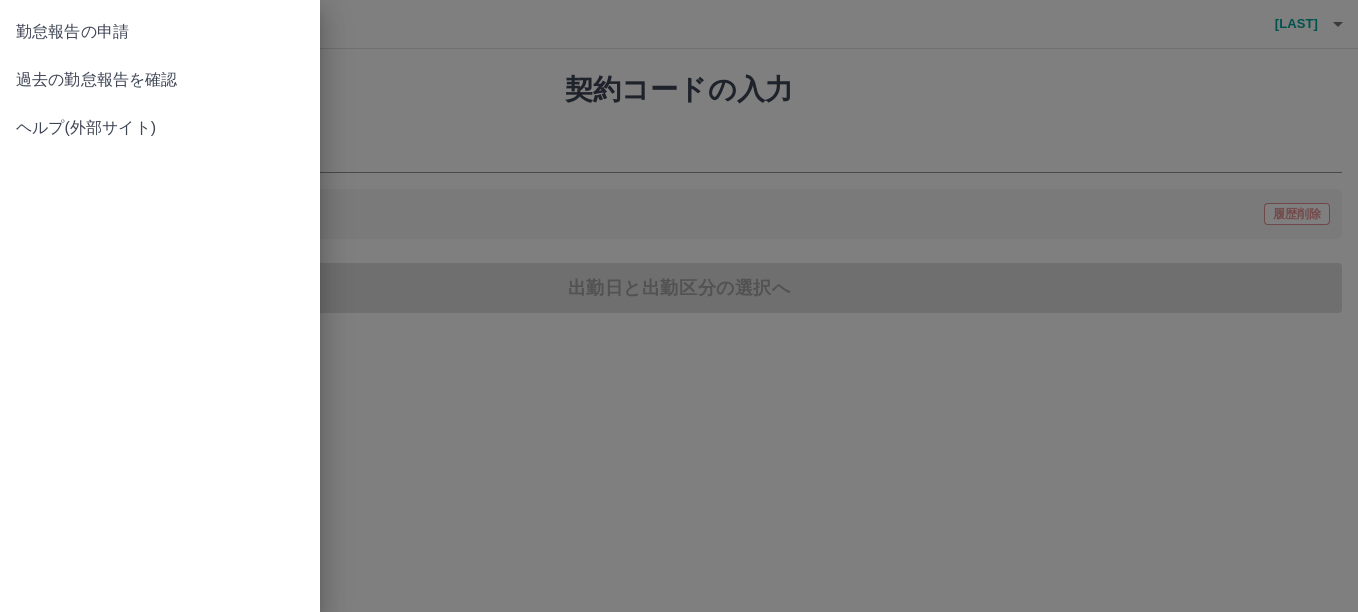 click on "過去の勤怠報告を確認" at bounding box center (160, 80) 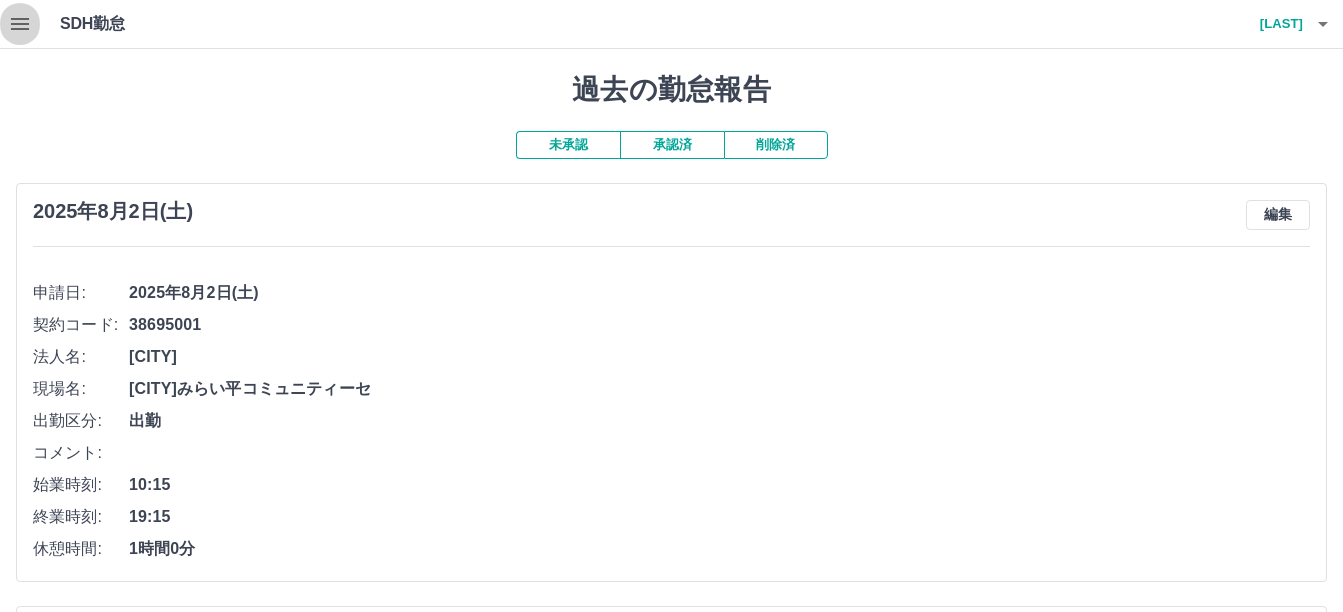 click 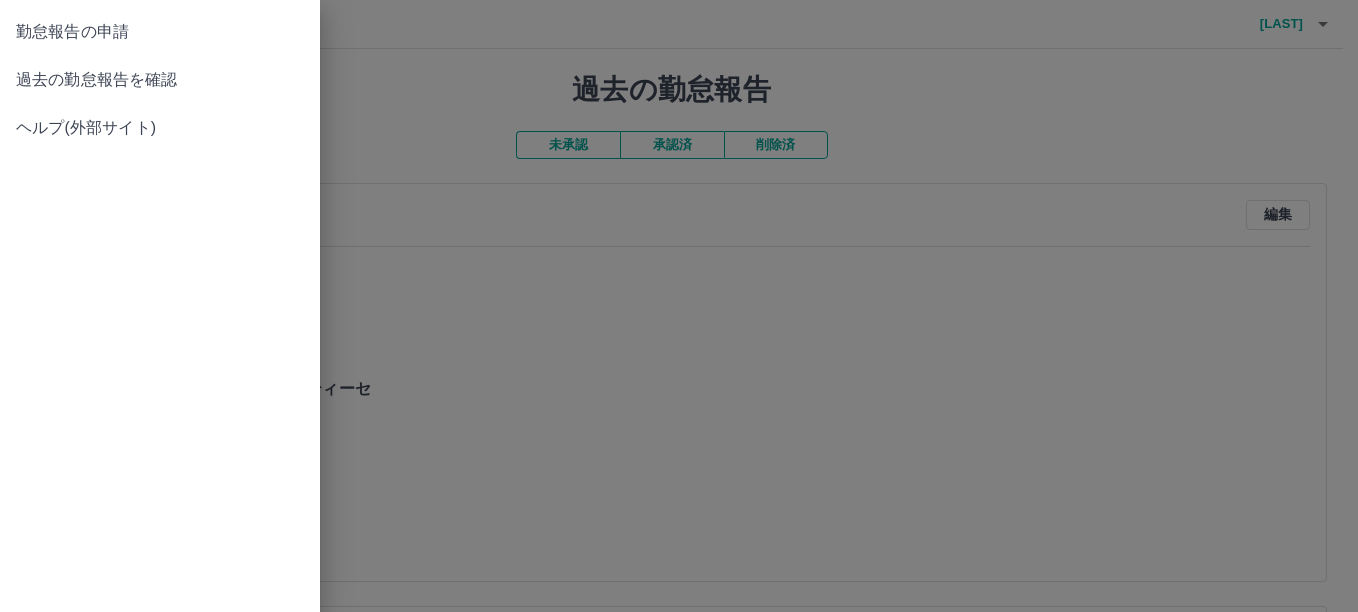 click on "勤怠報告の申請" at bounding box center [160, 32] 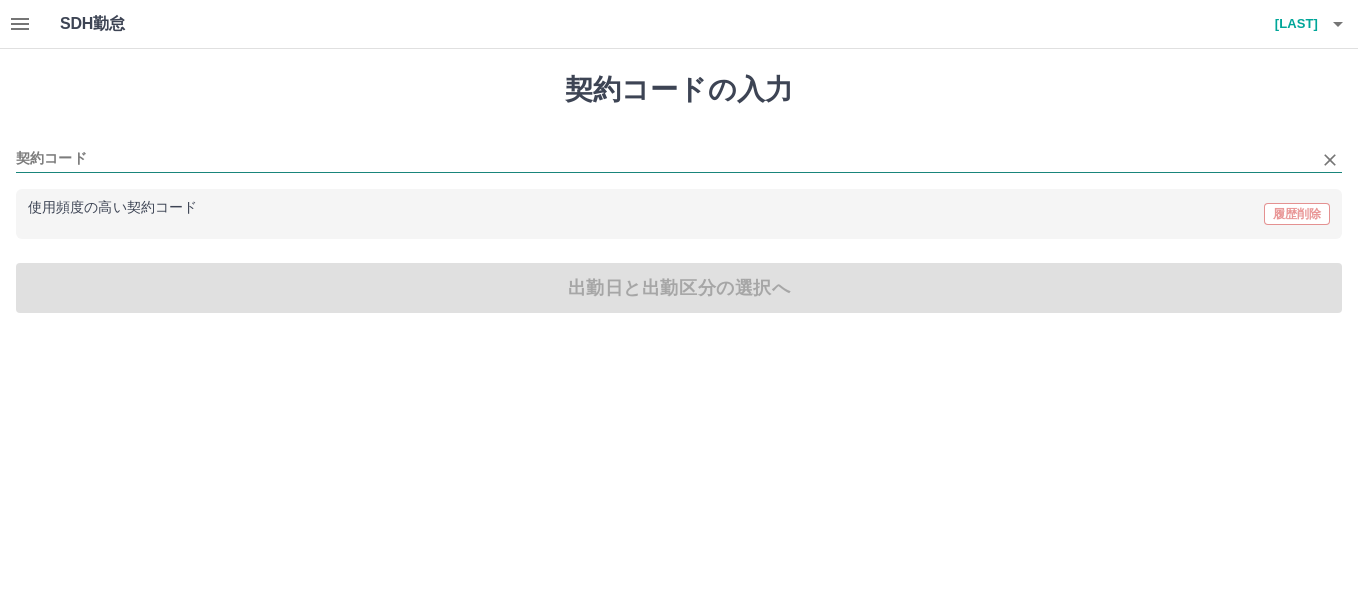 click on "契約コード" at bounding box center [664, 159] 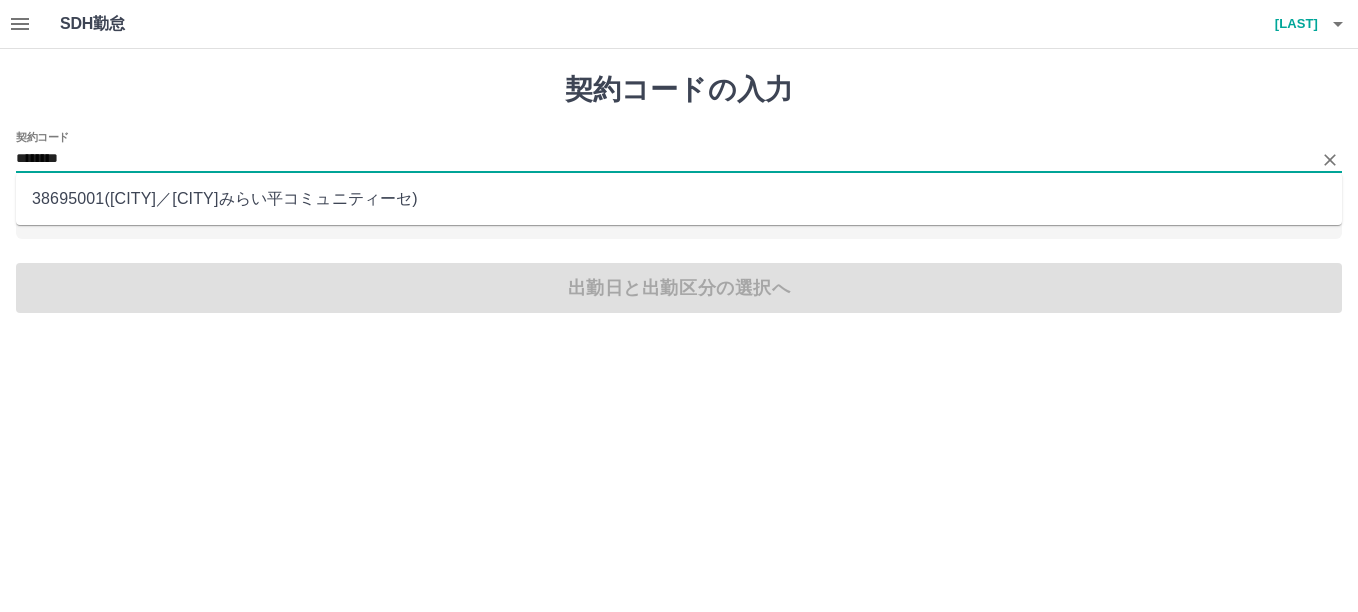 click on "[POSTAL_CODE]  ( [CITY] ／ [CITY] )" at bounding box center (679, 199) 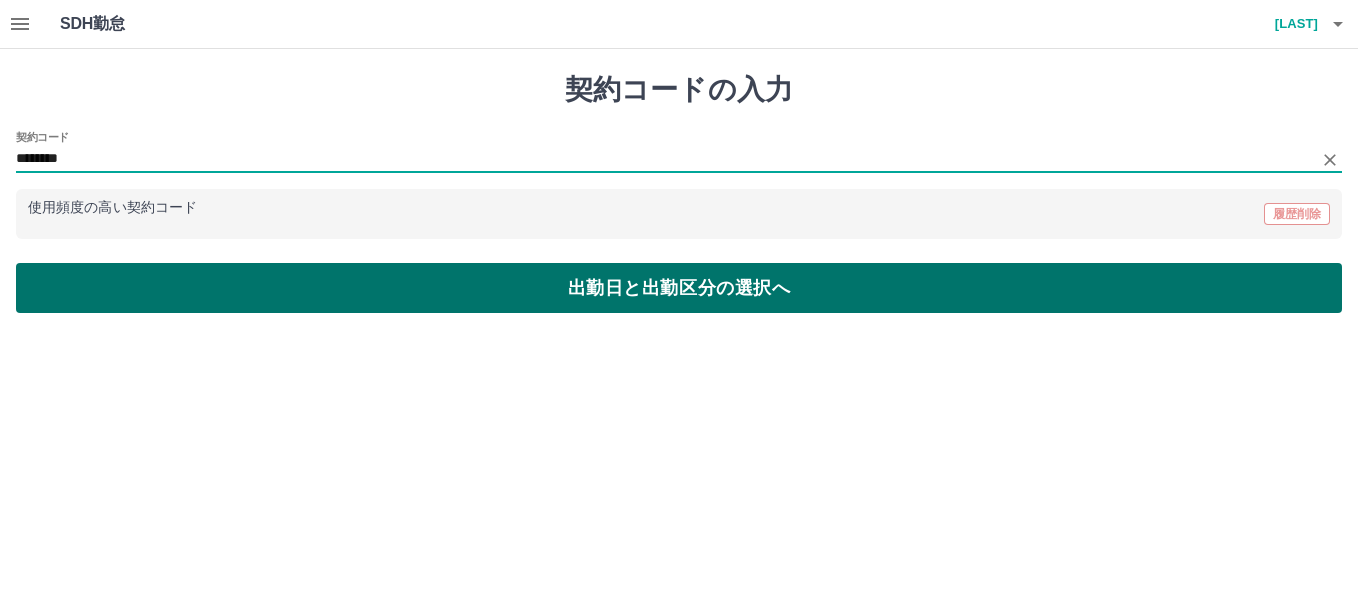 type on "********" 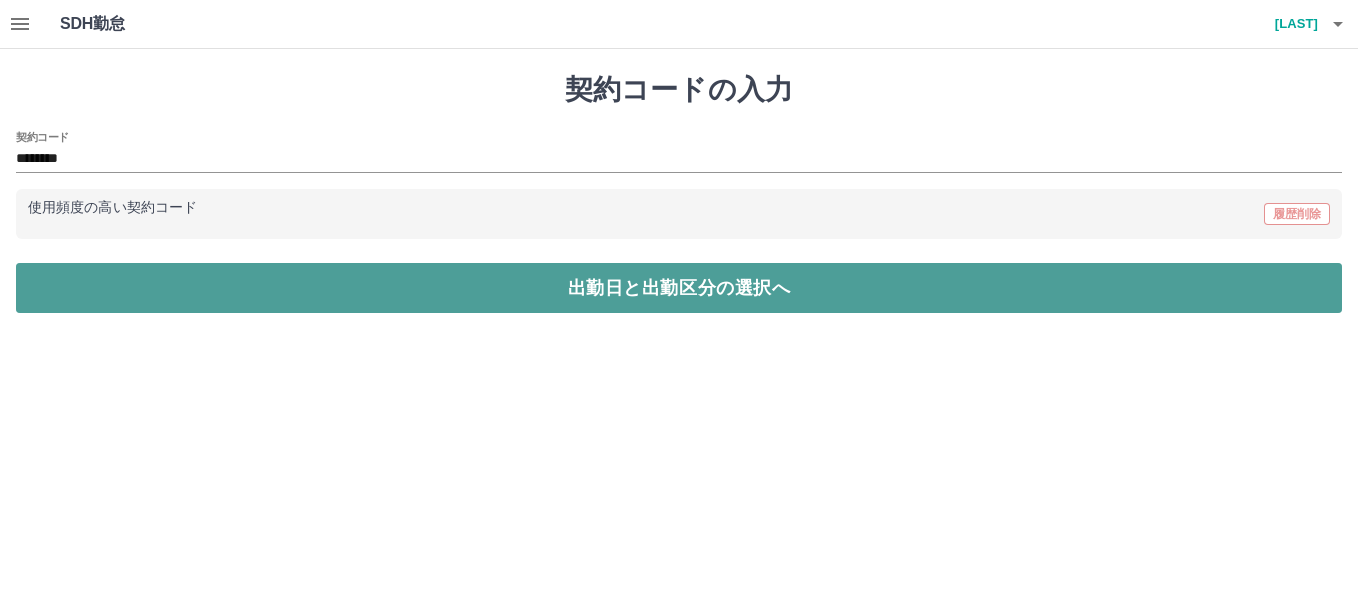 click on "出勤日と出勤区分の選択へ" at bounding box center (679, 288) 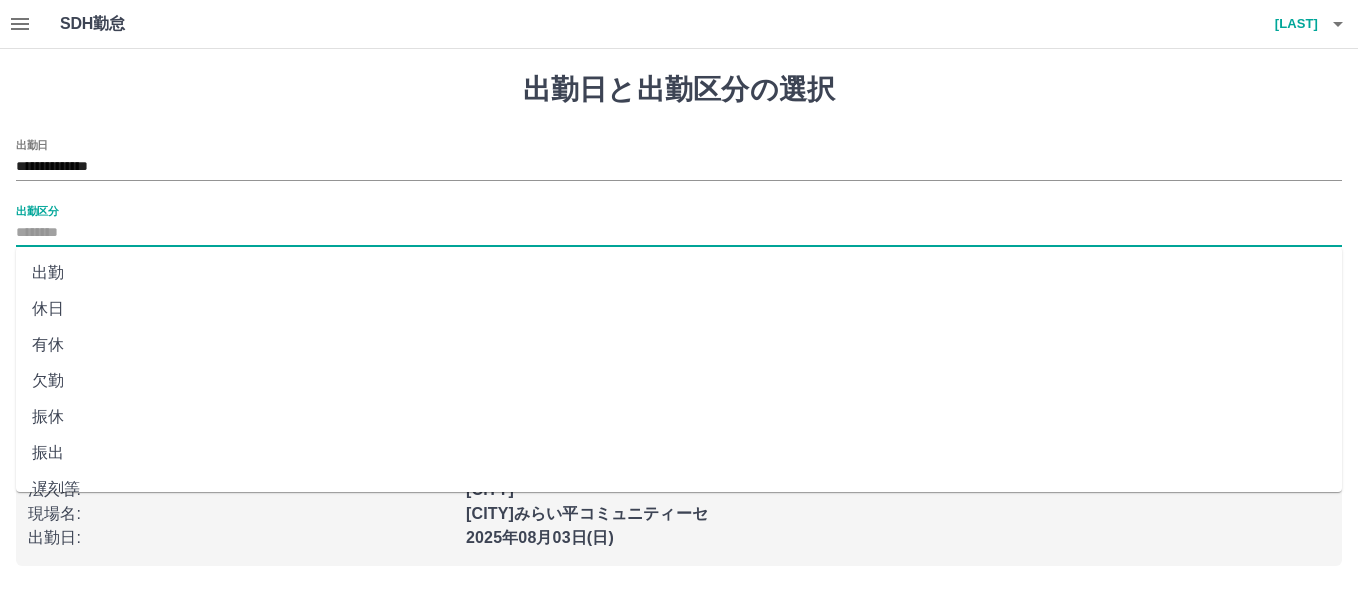 click on "出勤区分" at bounding box center (679, 233) 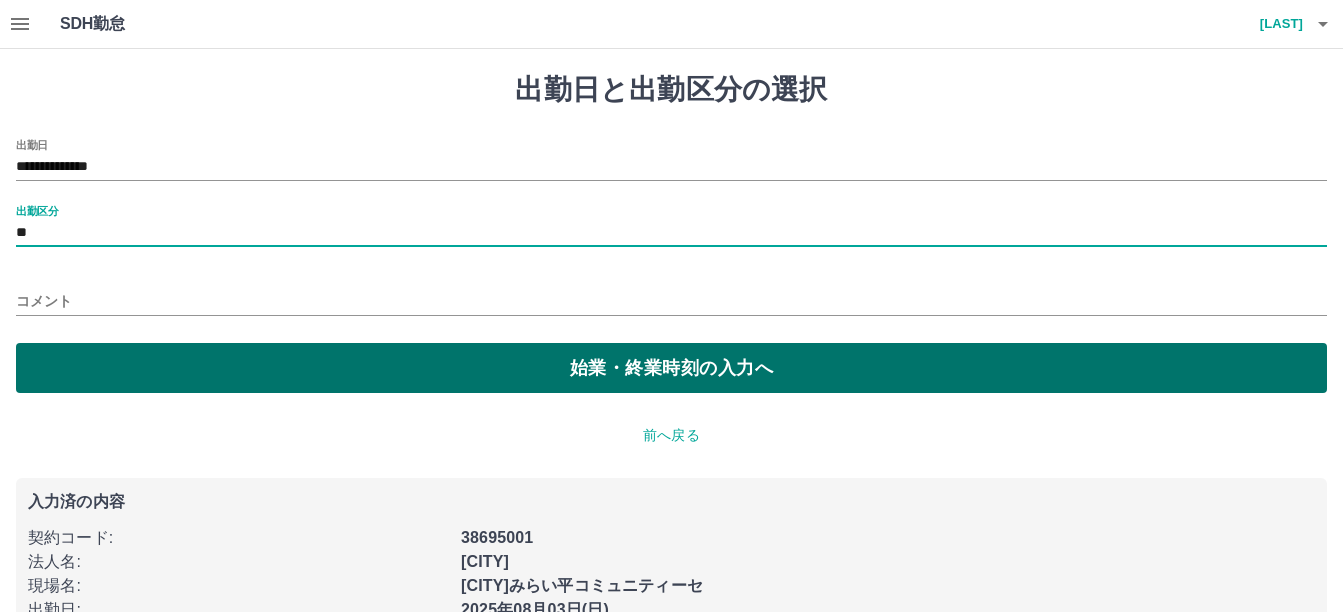 click on "始業・終業時刻の入力へ" at bounding box center (671, 368) 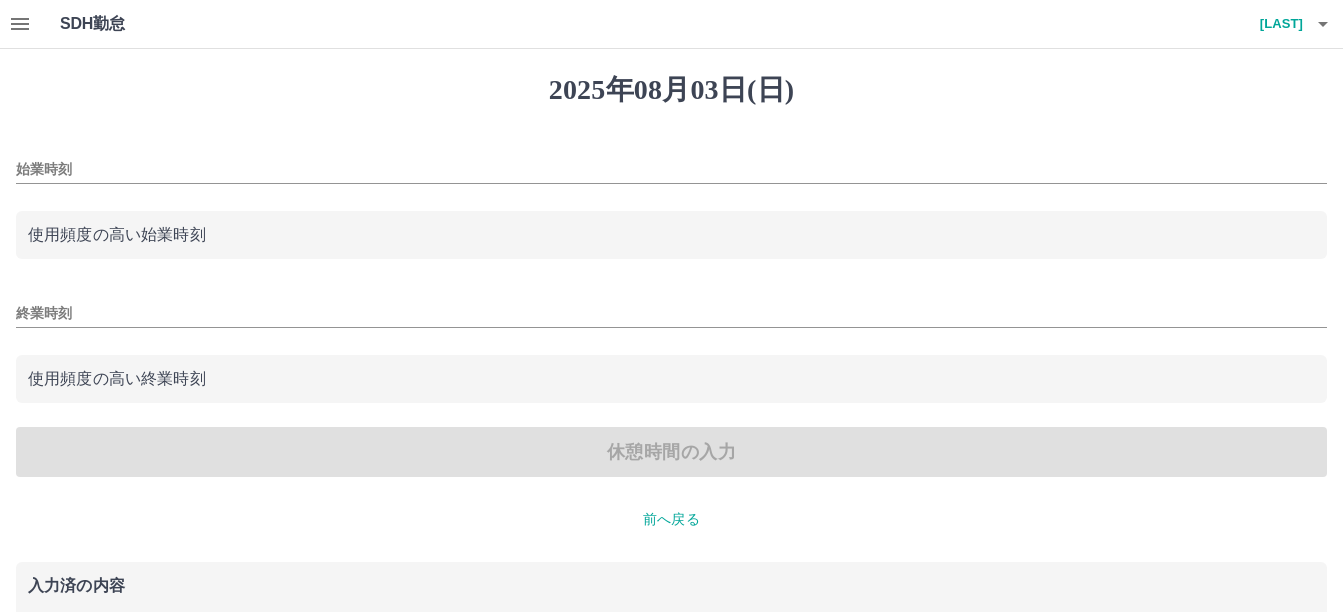 click on "始業時刻" at bounding box center [671, 169] 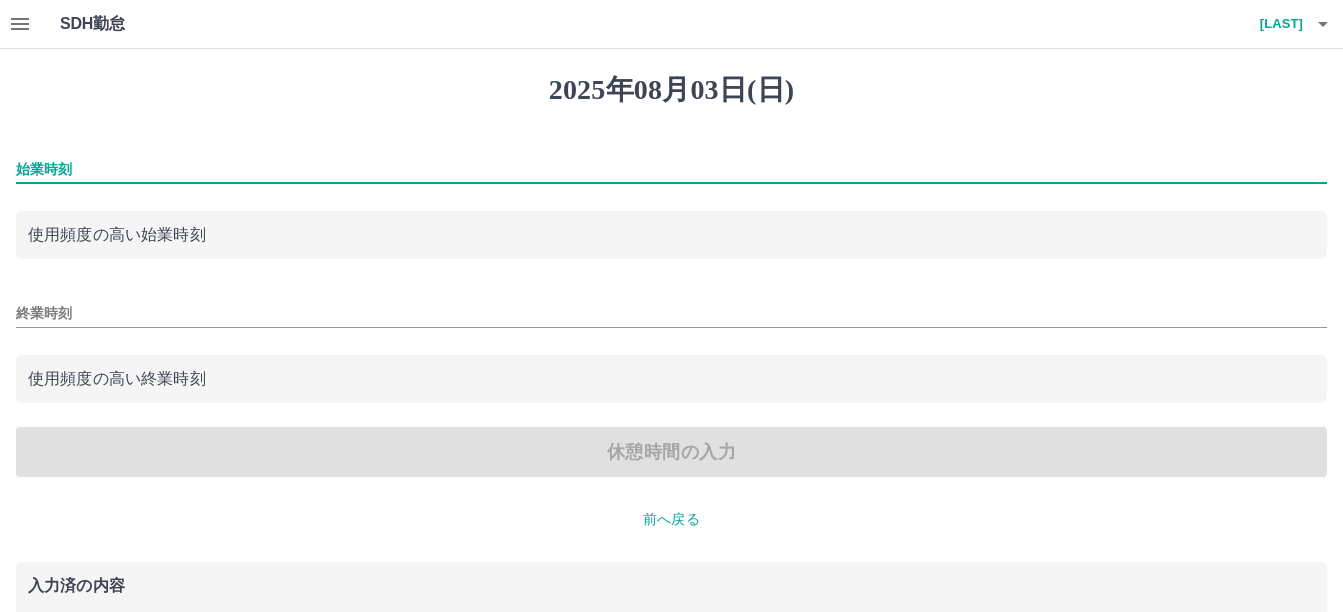type on "****" 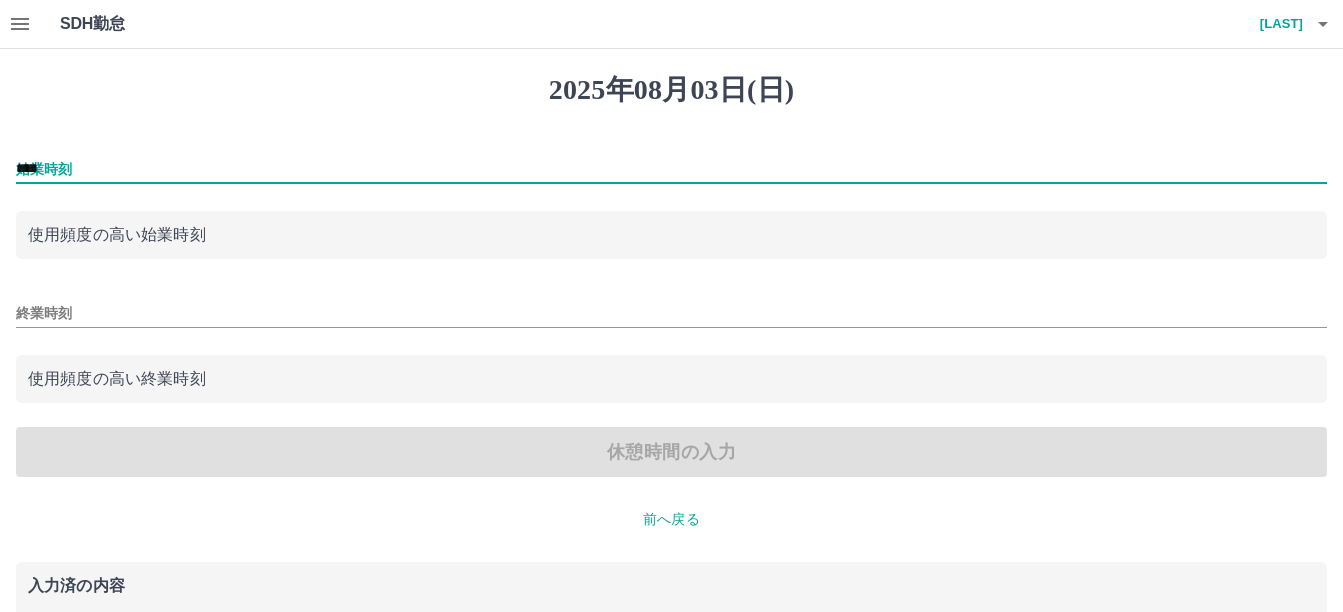 type on "****" 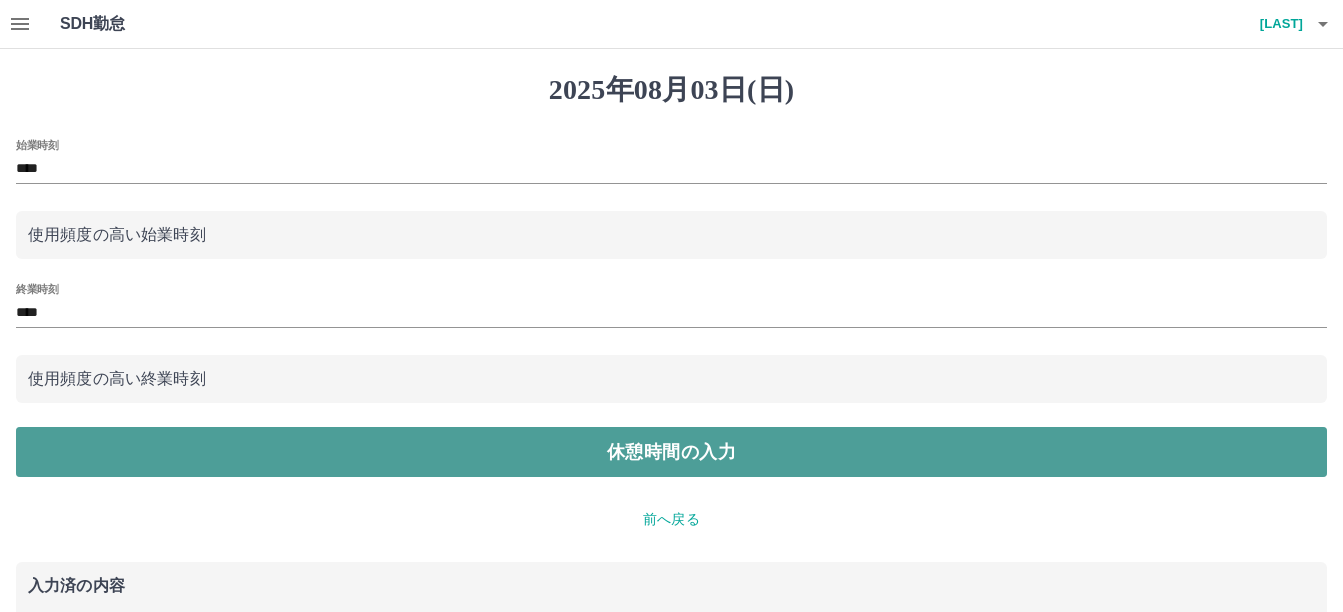click on "休憩時間の入力" at bounding box center (671, 452) 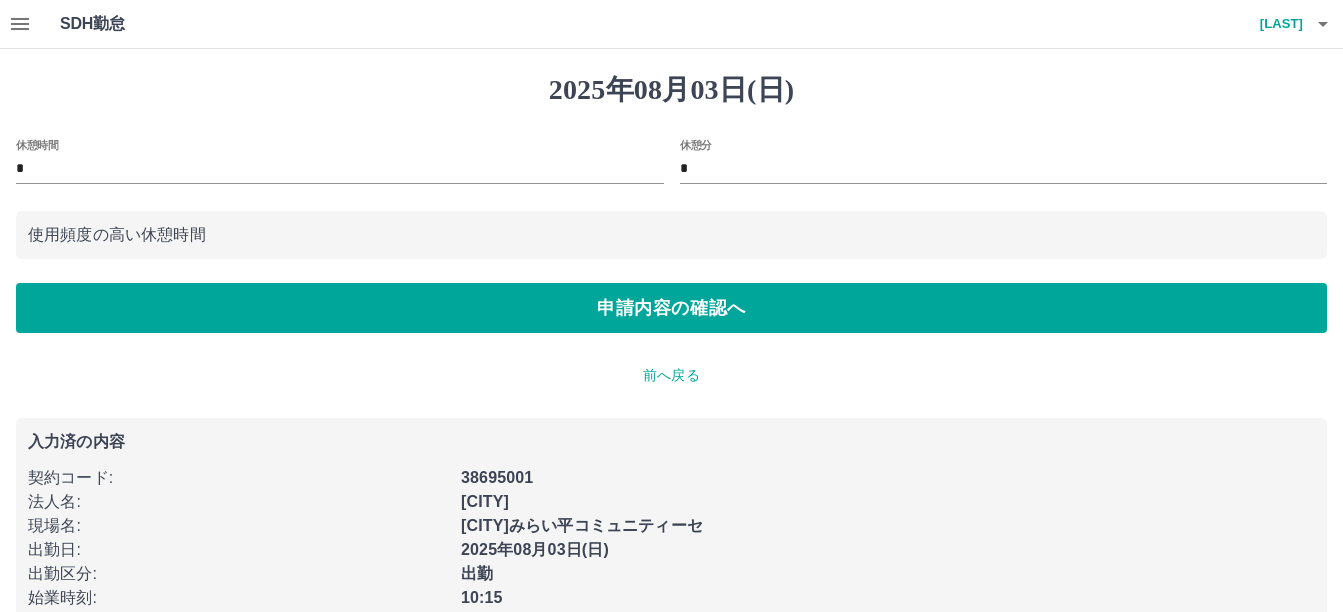 click on "*" at bounding box center [340, 169] 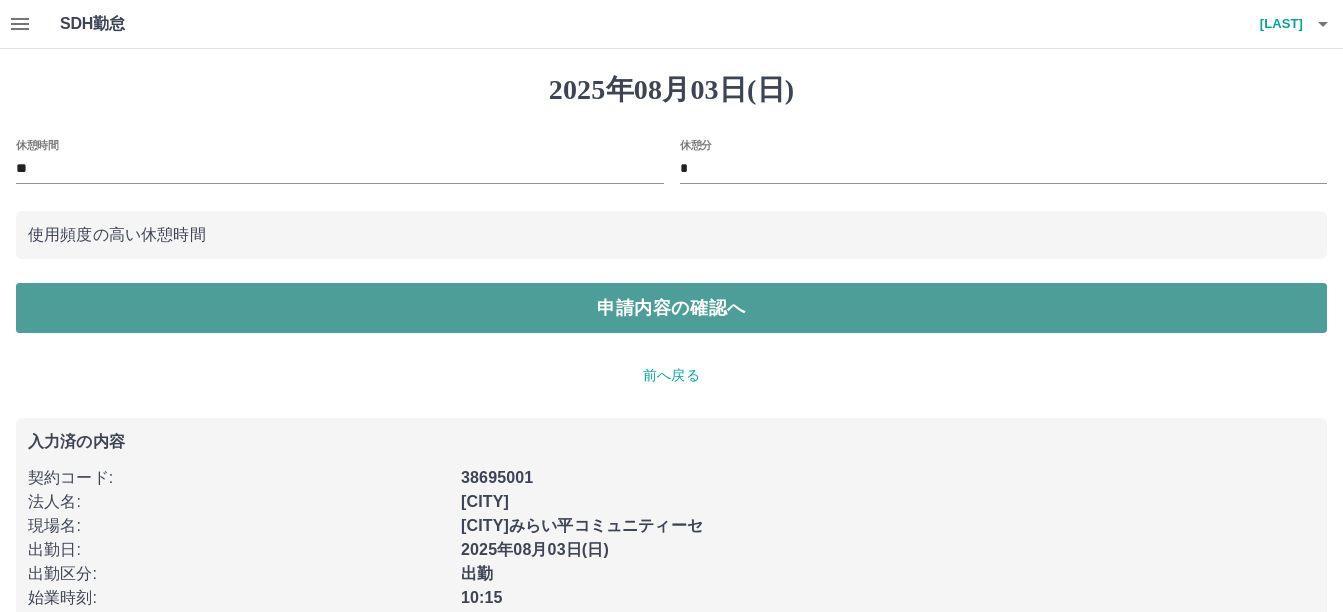 click on "申請内容の確認へ" at bounding box center [671, 308] 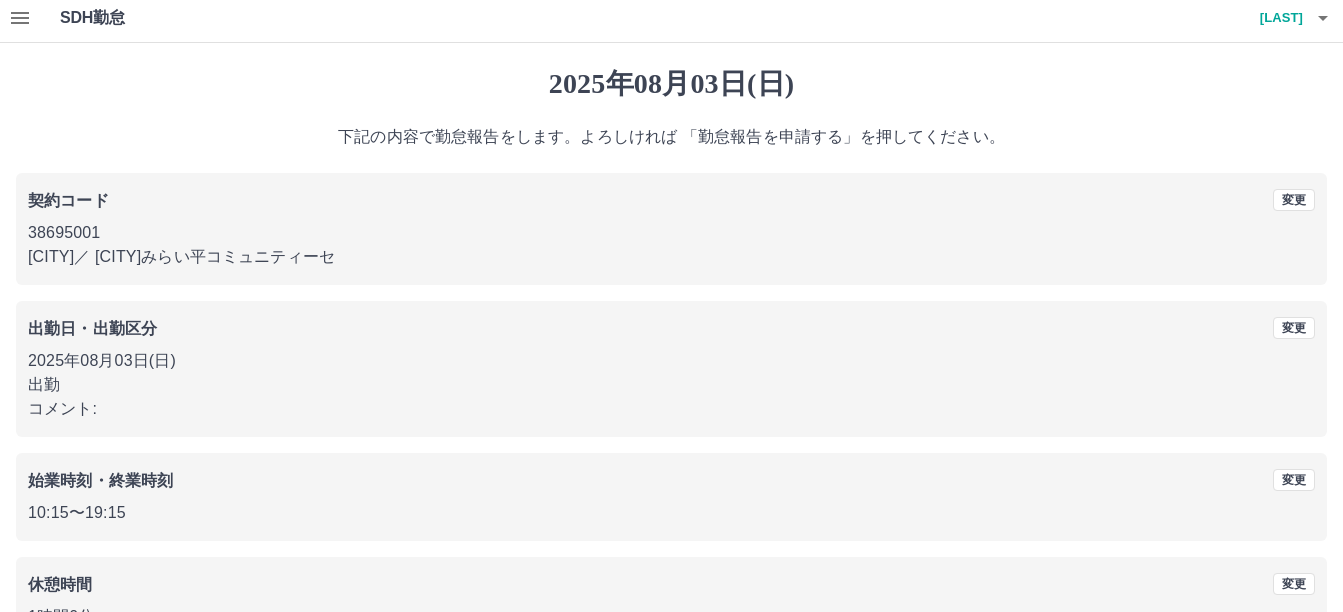 scroll, scrollTop: 137, scrollLeft: 0, axis: vertical 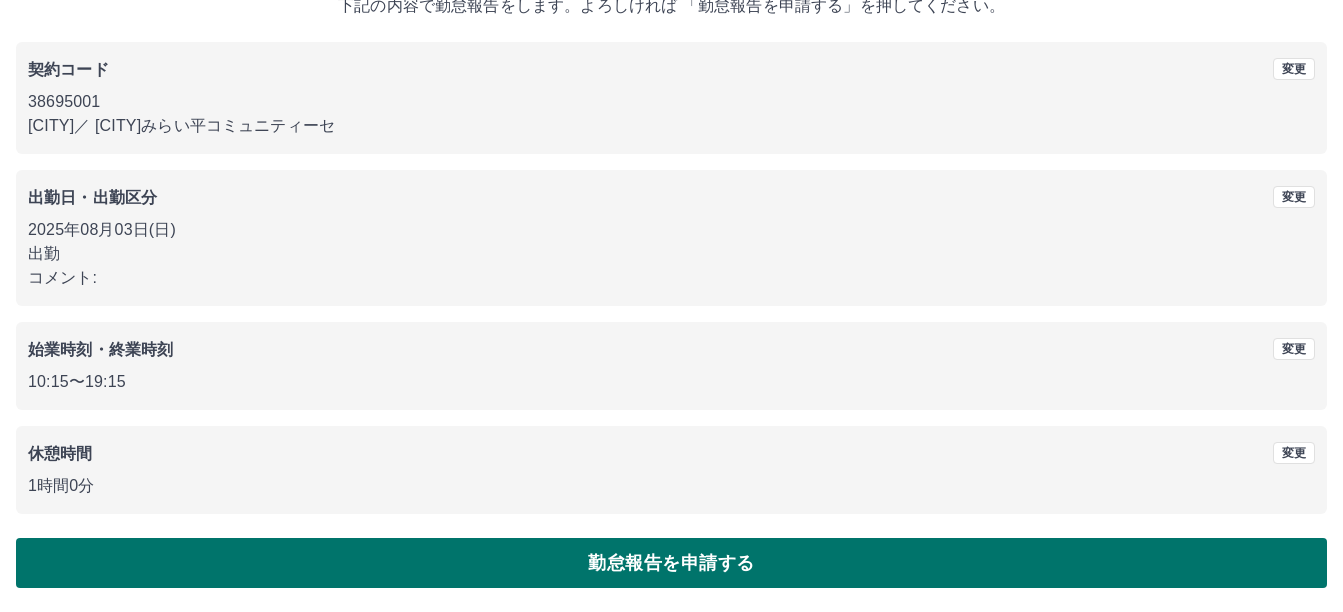 click on "勤怠報告を申請する" at bounding box center [671, 563] 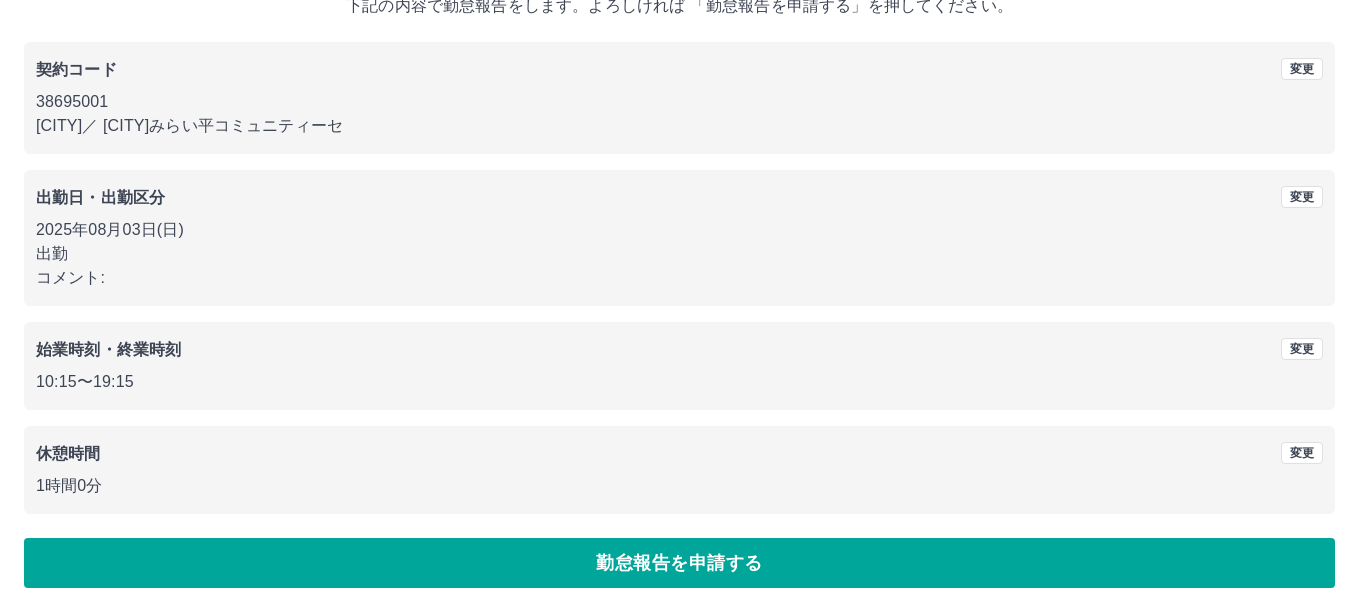scroll, scrollTop: 0, scrollLeft: 0, axis: both 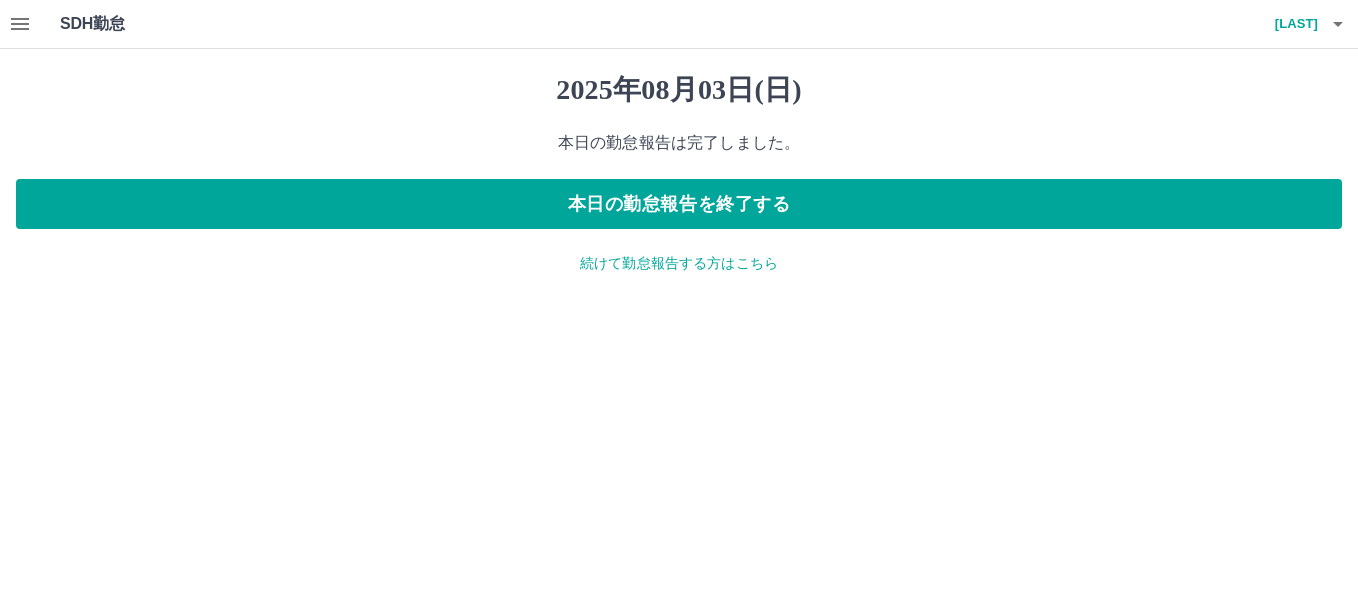 click on "続けて勤怠報告する方はこちら" at bounding box center (679, 263) 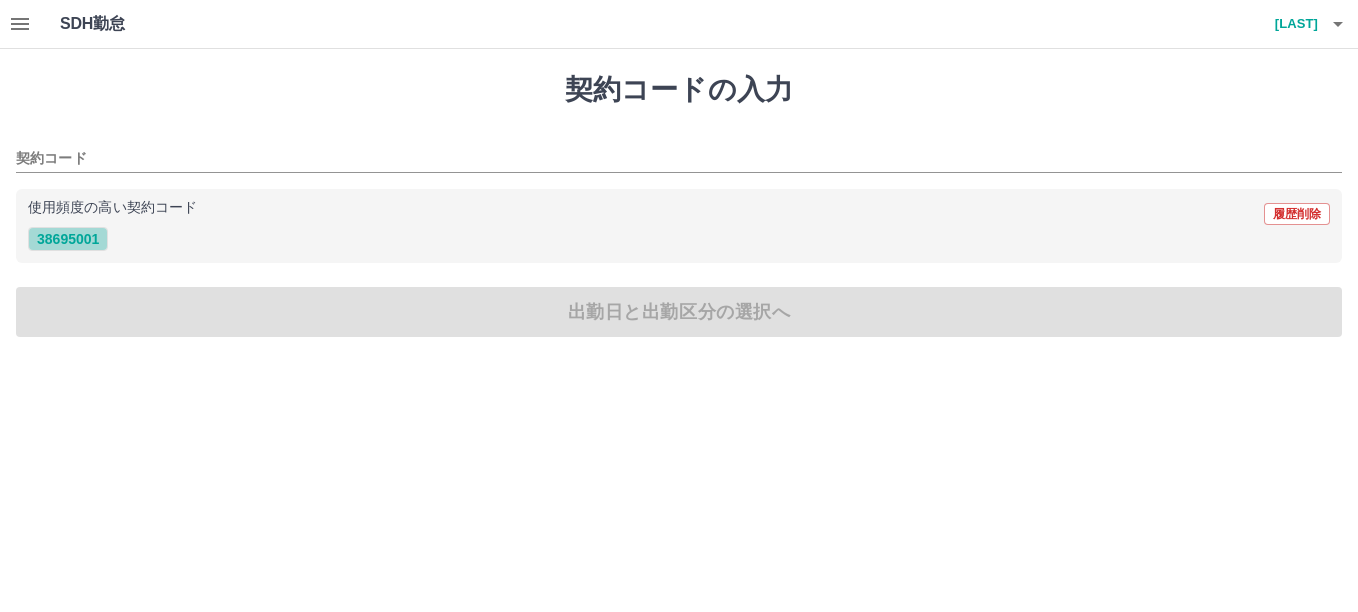 click on "38695001" at bounding box center [68, 239] 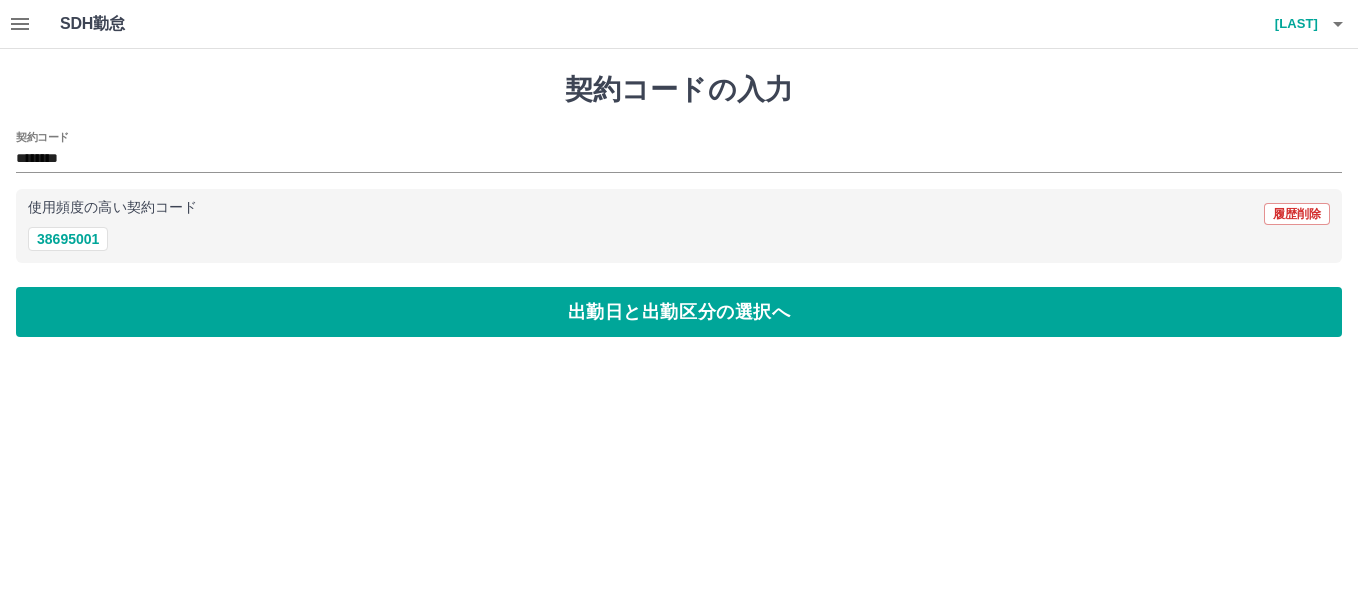 click on "出勤日と出勤区分の選択へ" at bounding box center (679, 312) 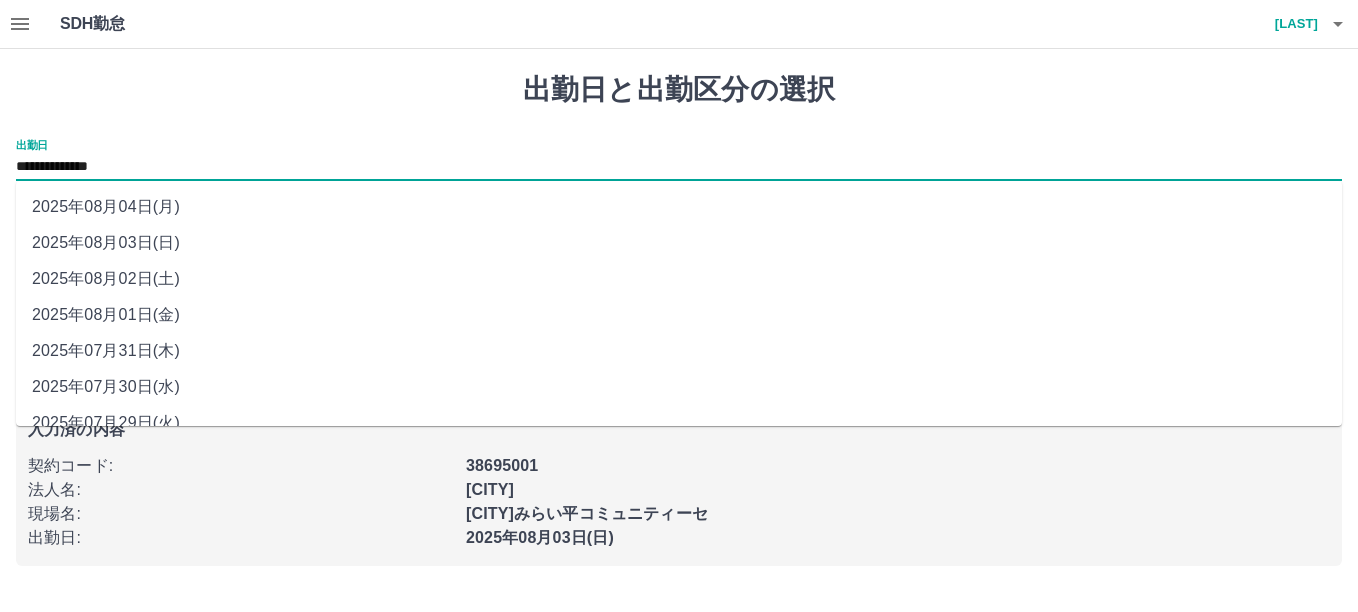click on "**********" at bounding box center (679, 167) 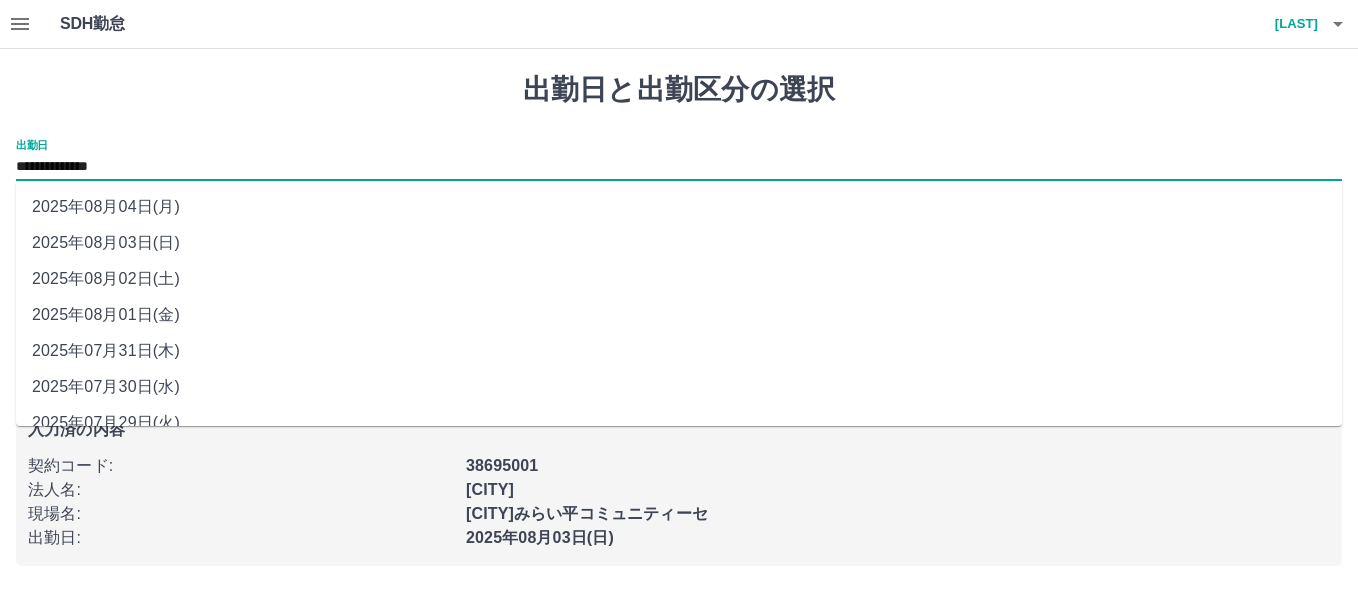 click on "2025年08月04日(月)" at bounding box center (679, 207) 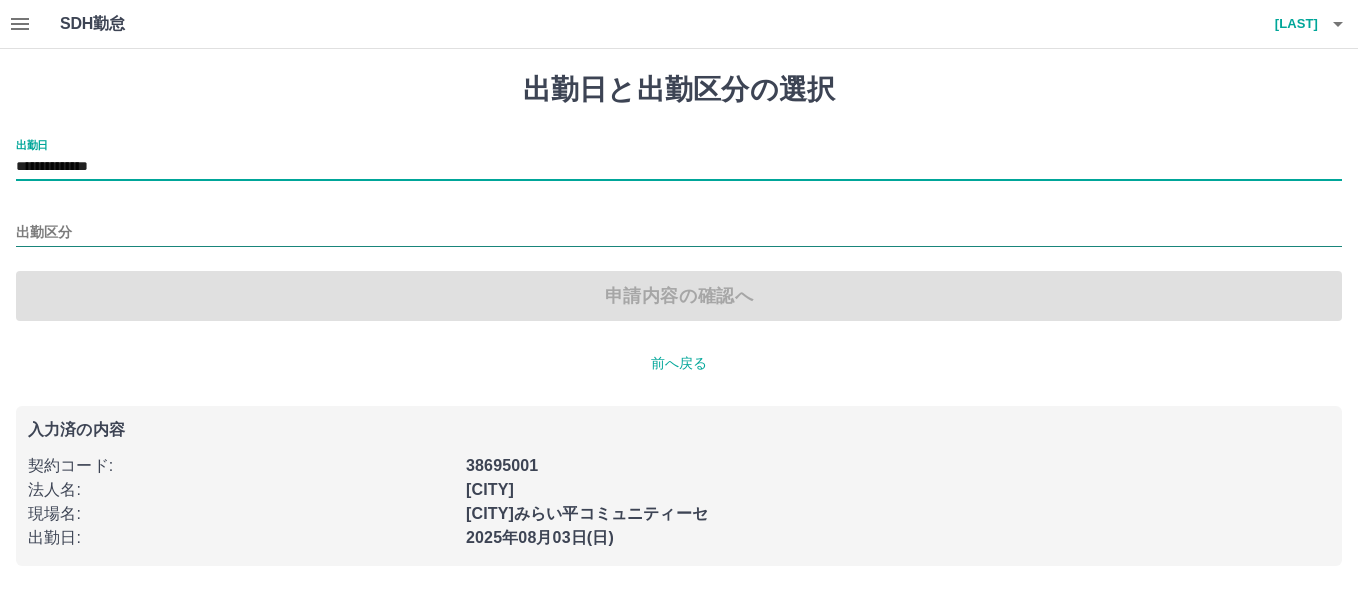 click on "出勤区分" at bounding box center (679, 233) 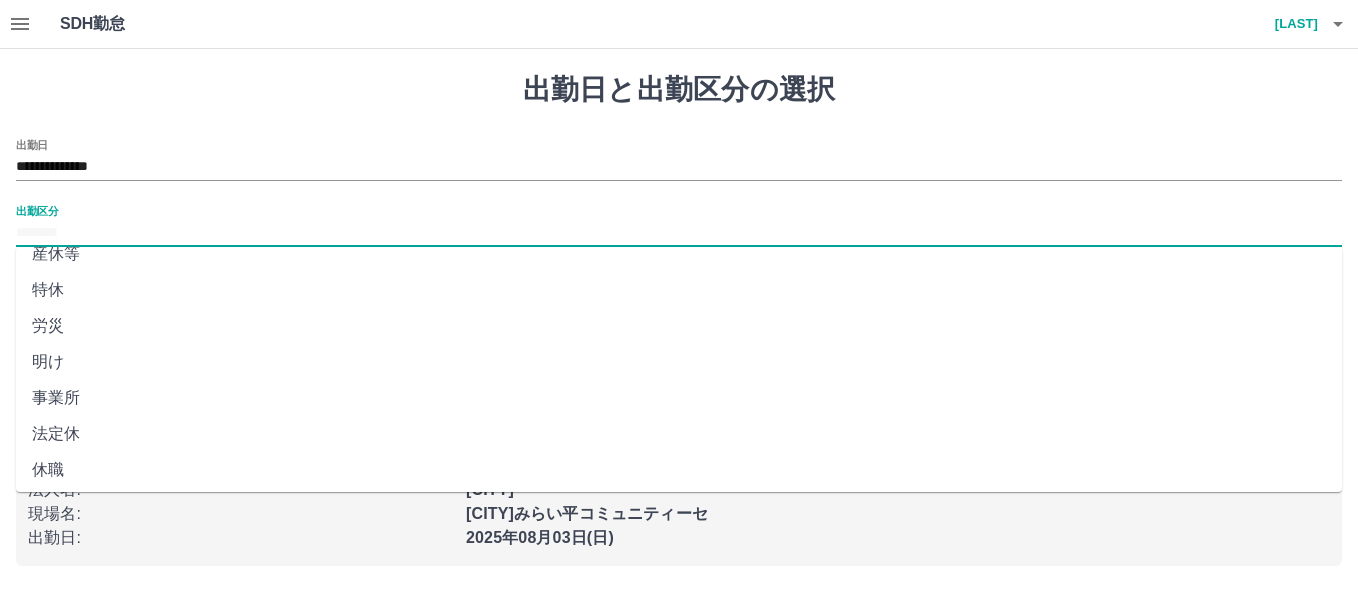 scroll, scrollTop: 419, scrollLeft: 0, axis: vertical 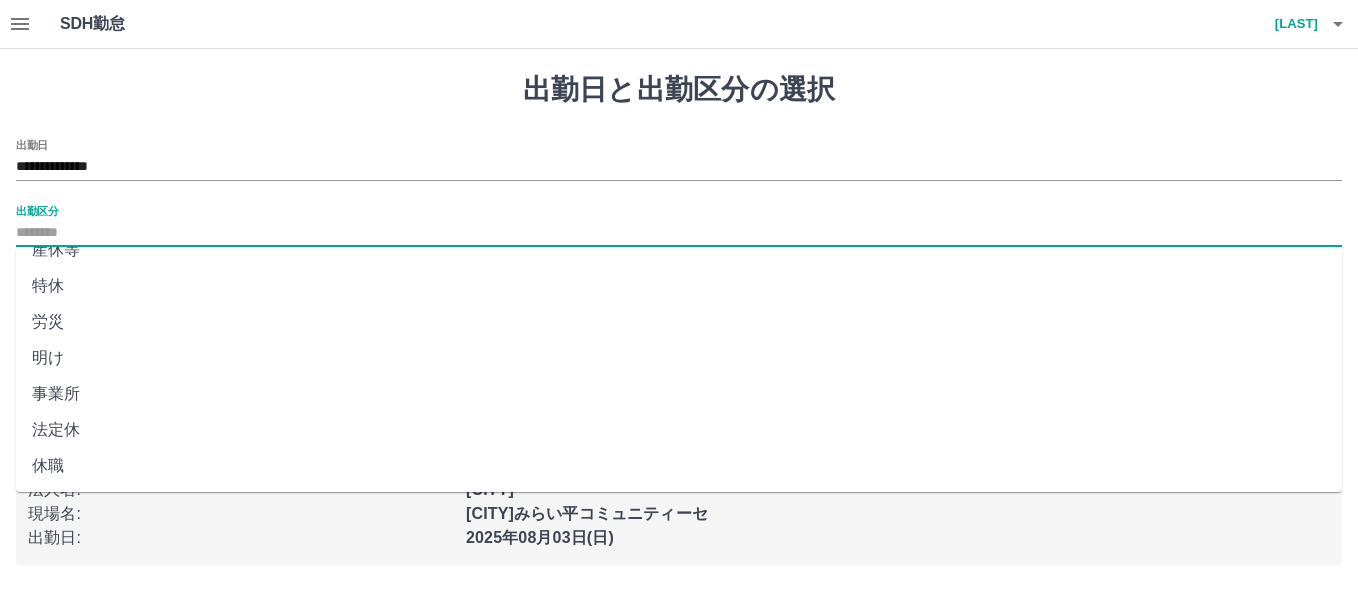 click on "法定休" at bounding box center [679, 430] 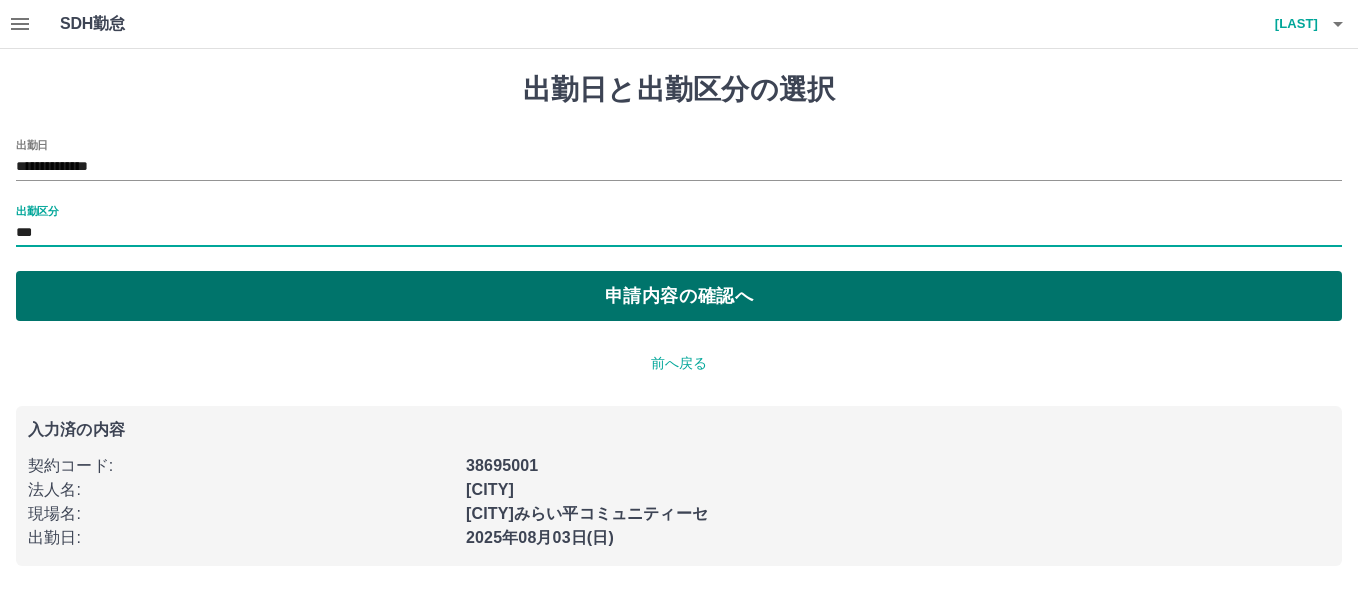 click on "申請内容の確認へ" at bounding box center [679, 296] 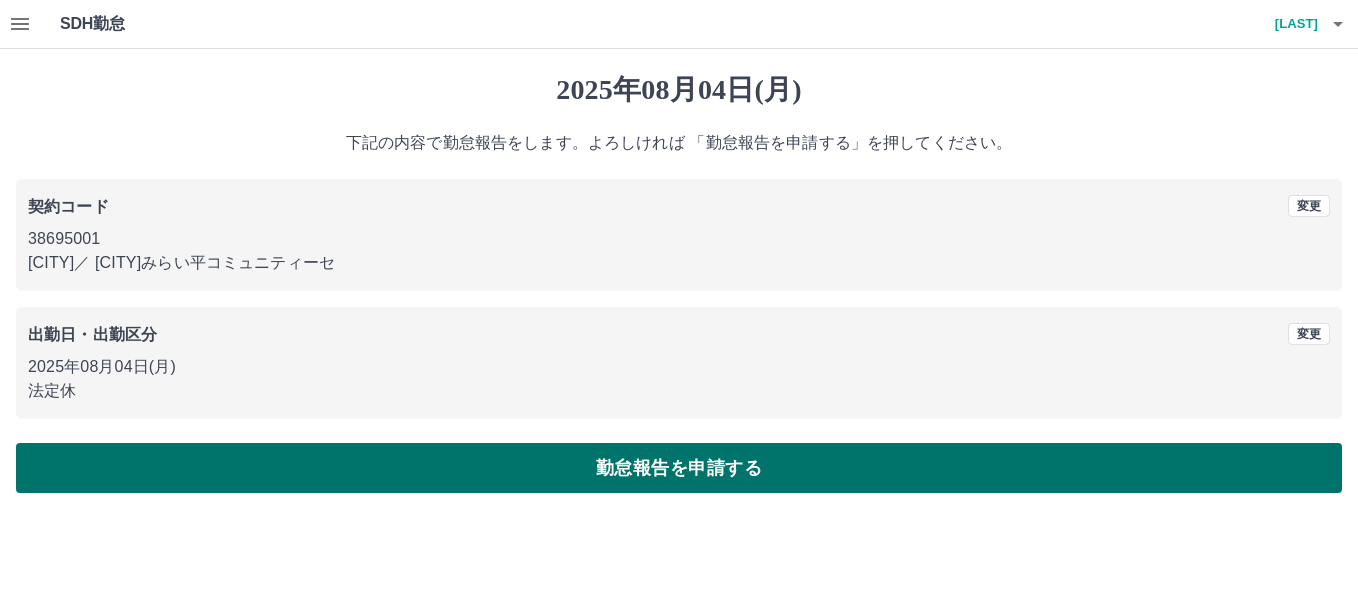 click on "勤怠報告を申請する" at bounding box center [679, 468] 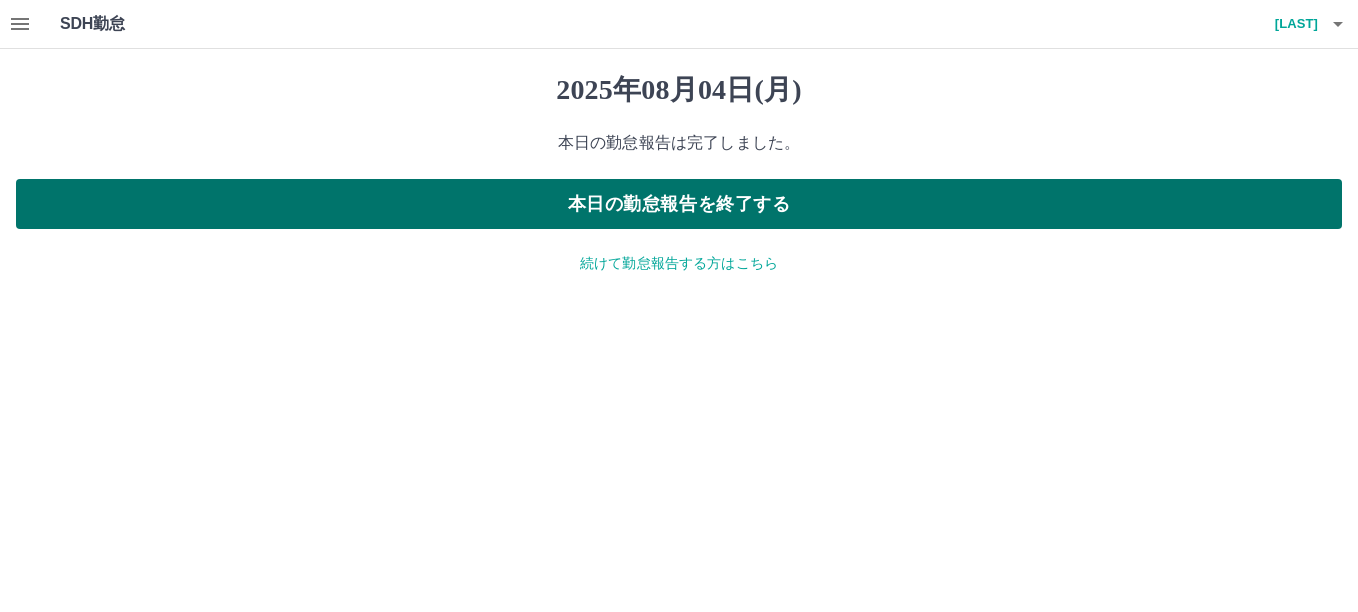 click on "本日の勤怠報告を終了する" at bounding box center [679, 204] 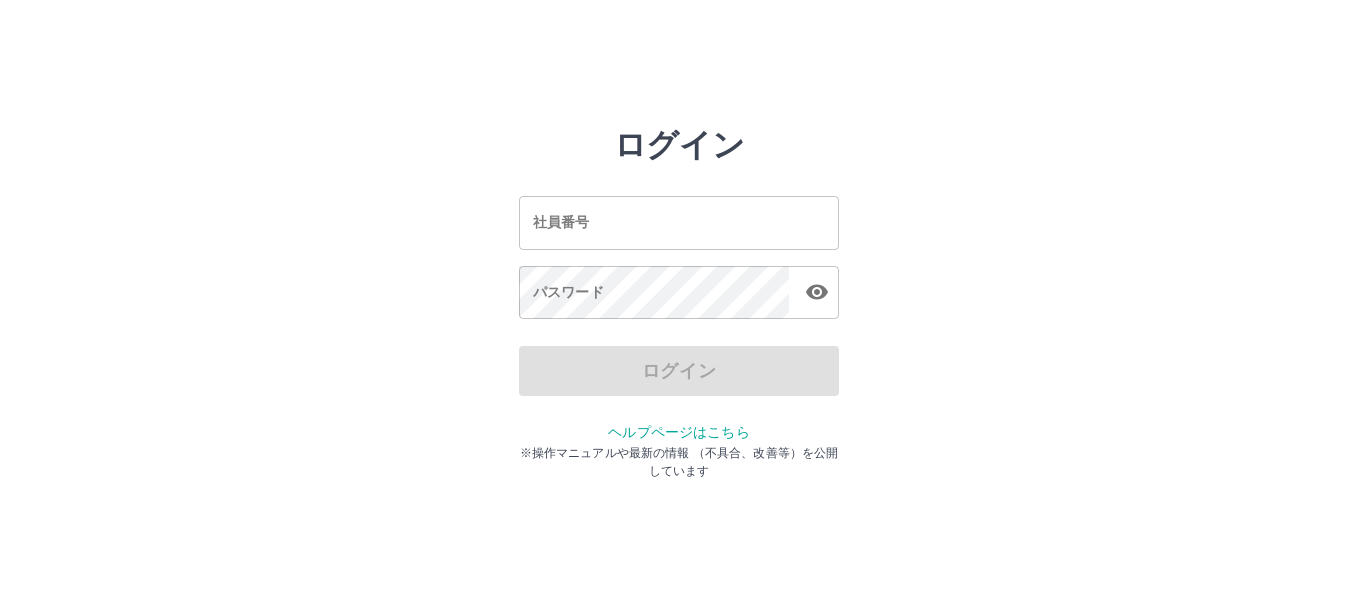 scroll, scrollTop: 0, scrollLeft: 0, axis: both 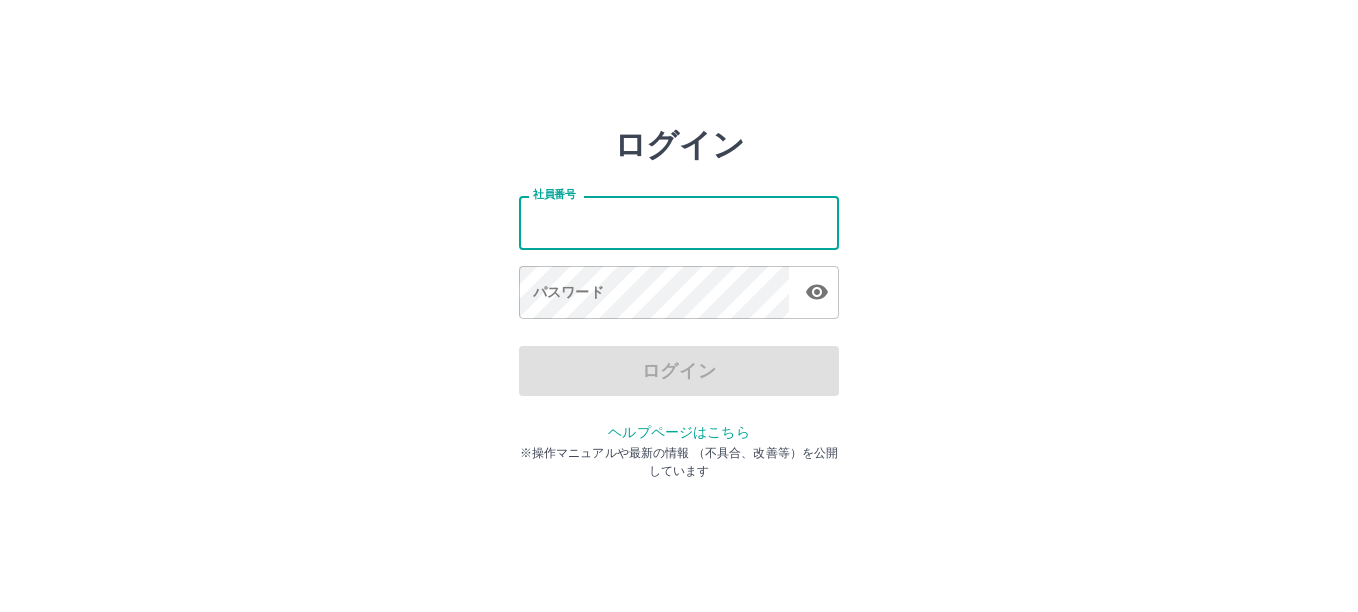 click on "社員番号" at bounding box center [679, 222] 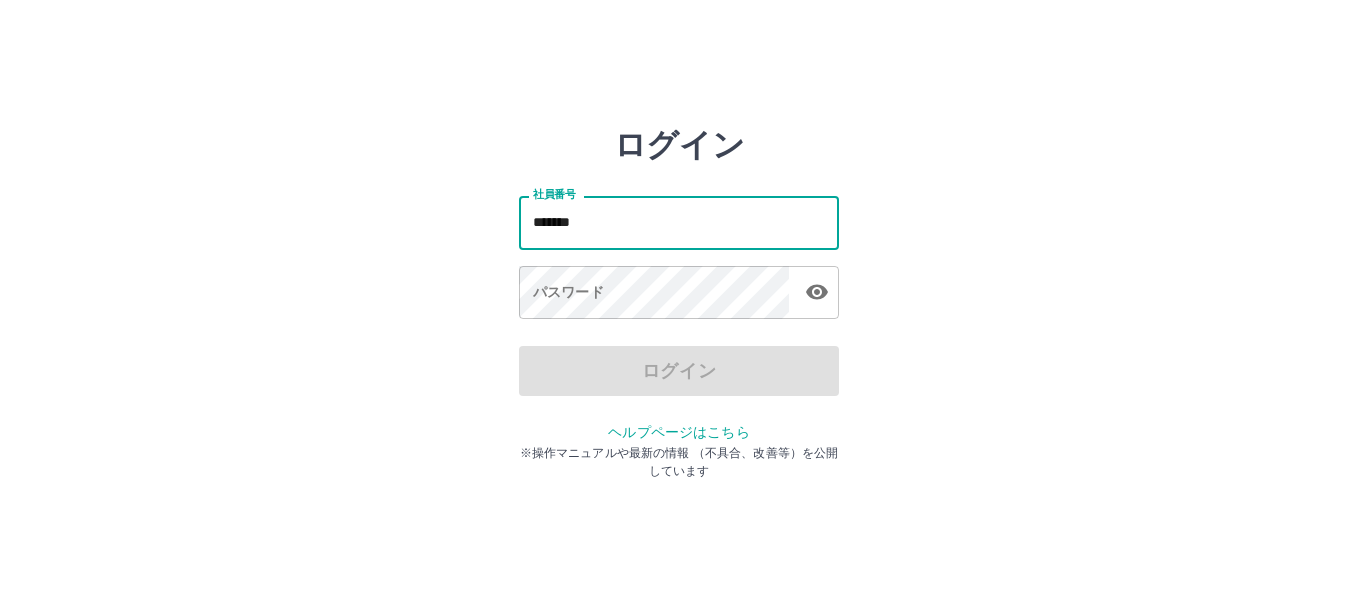 type on "*******" 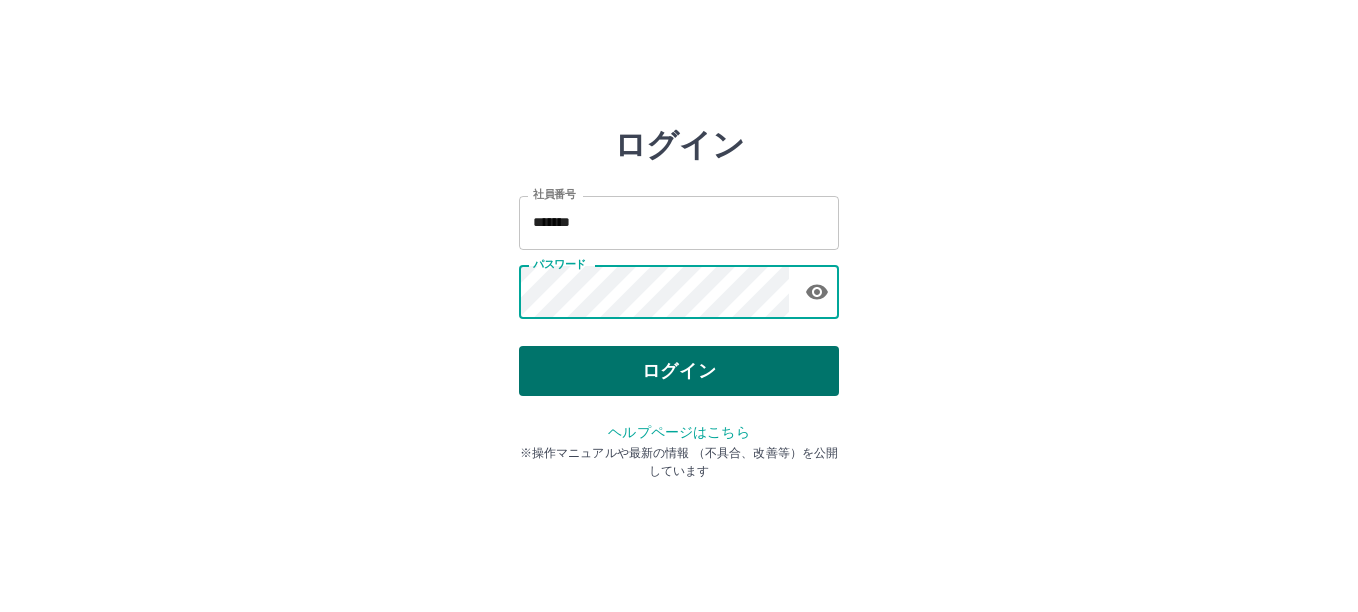 click on "ログイン" at bounding box center [679, 371] 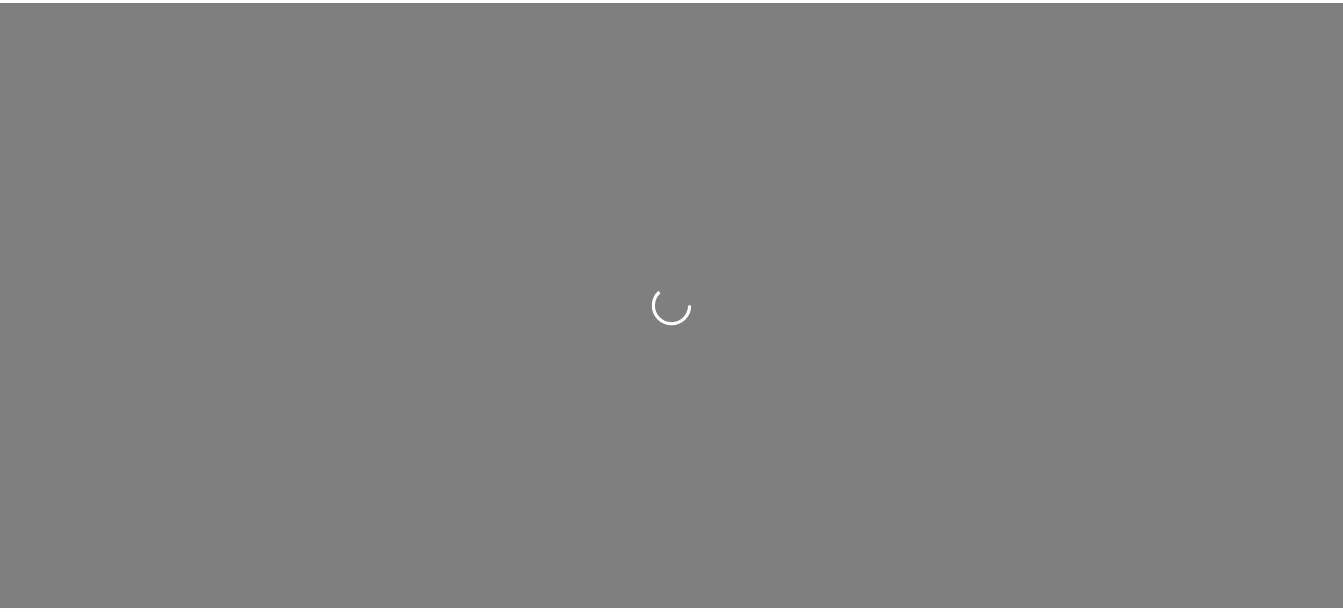scroll, scrollTop: 0, scrollLeft: 0, axis: both 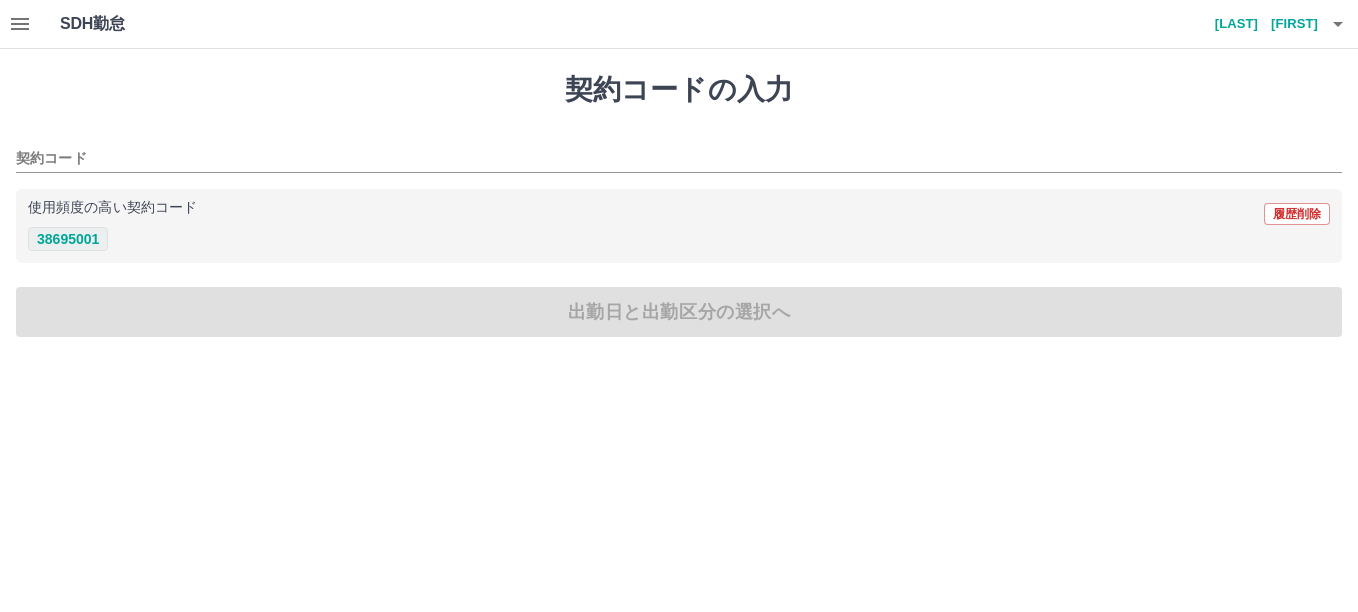 click on "38695001" at bounding box center [68, 239] 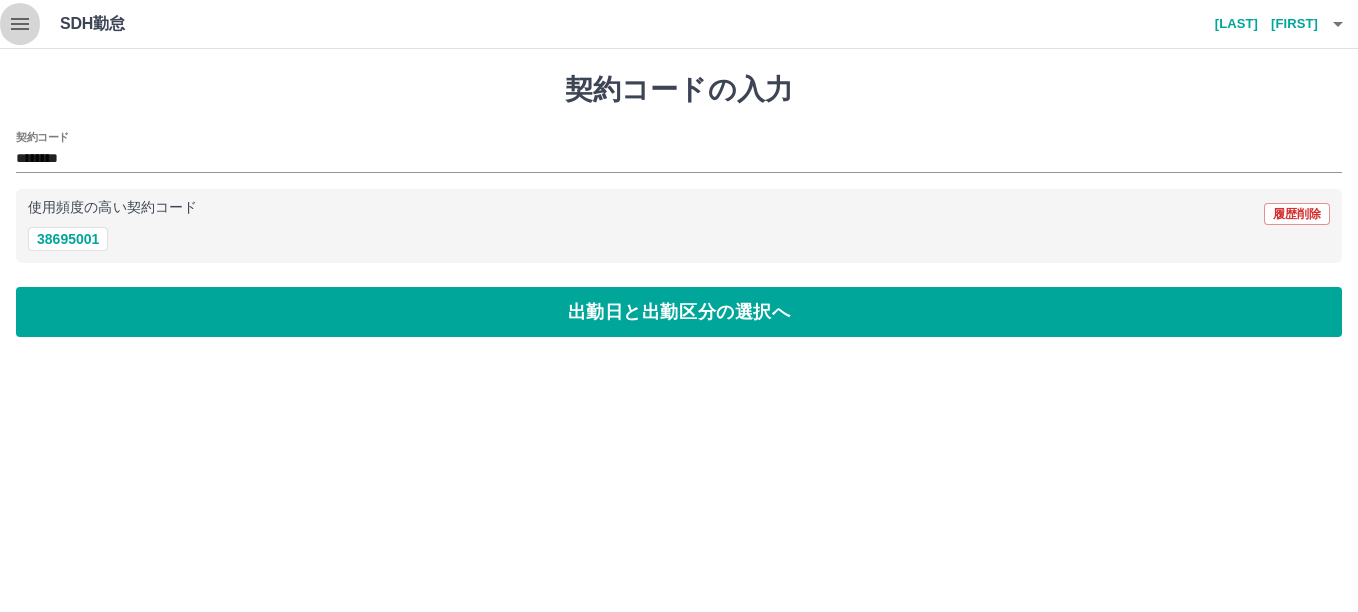 click 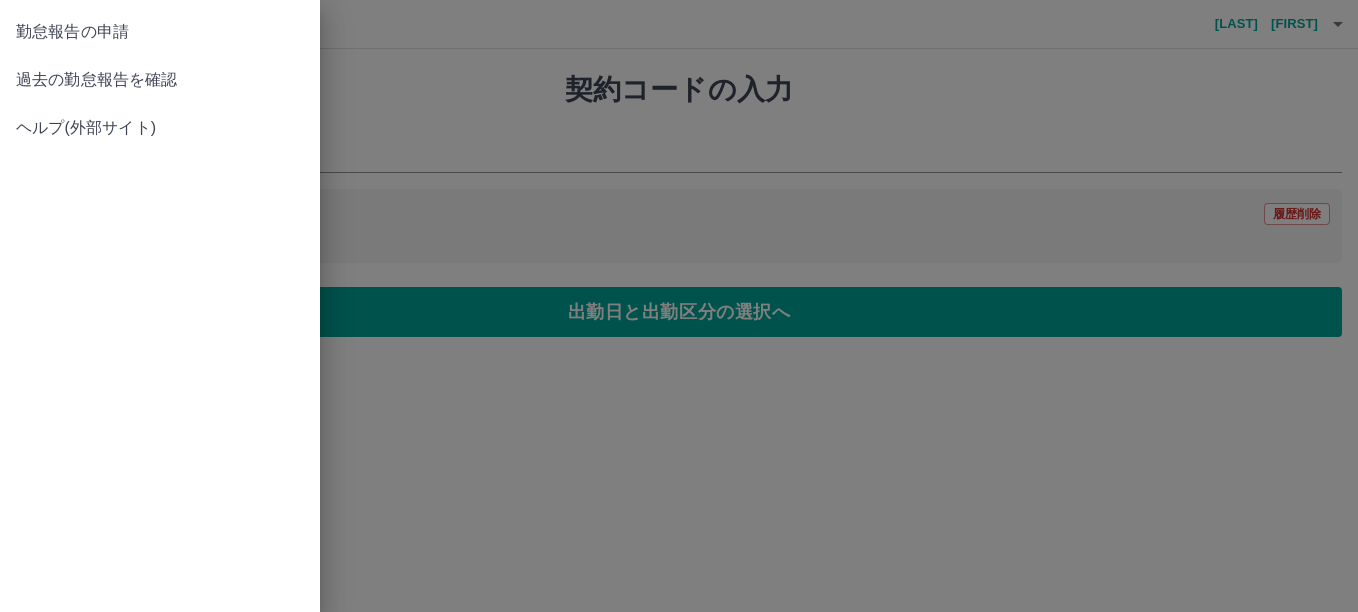 click on "過去の勤怠報告を確認" at bounding box center [160, 80] 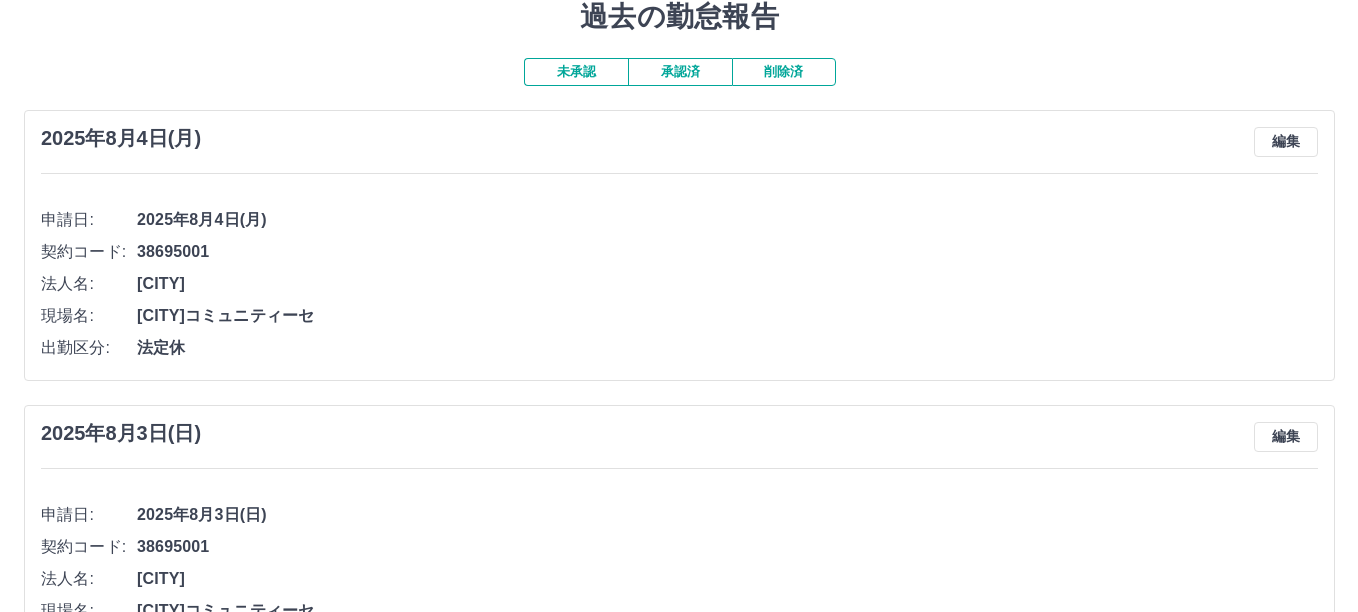 scroll, scrollTop: 0, scrollLeft: 0, axis: both 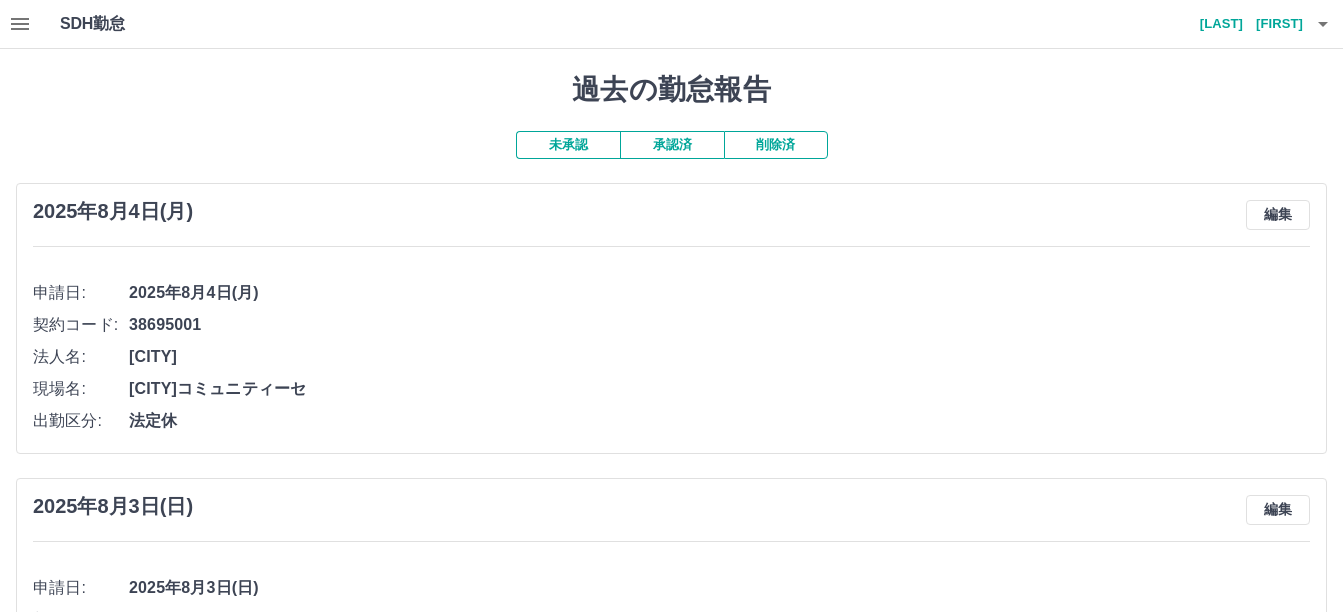 click on "[LAST]" at bounding box center [1243, 24] 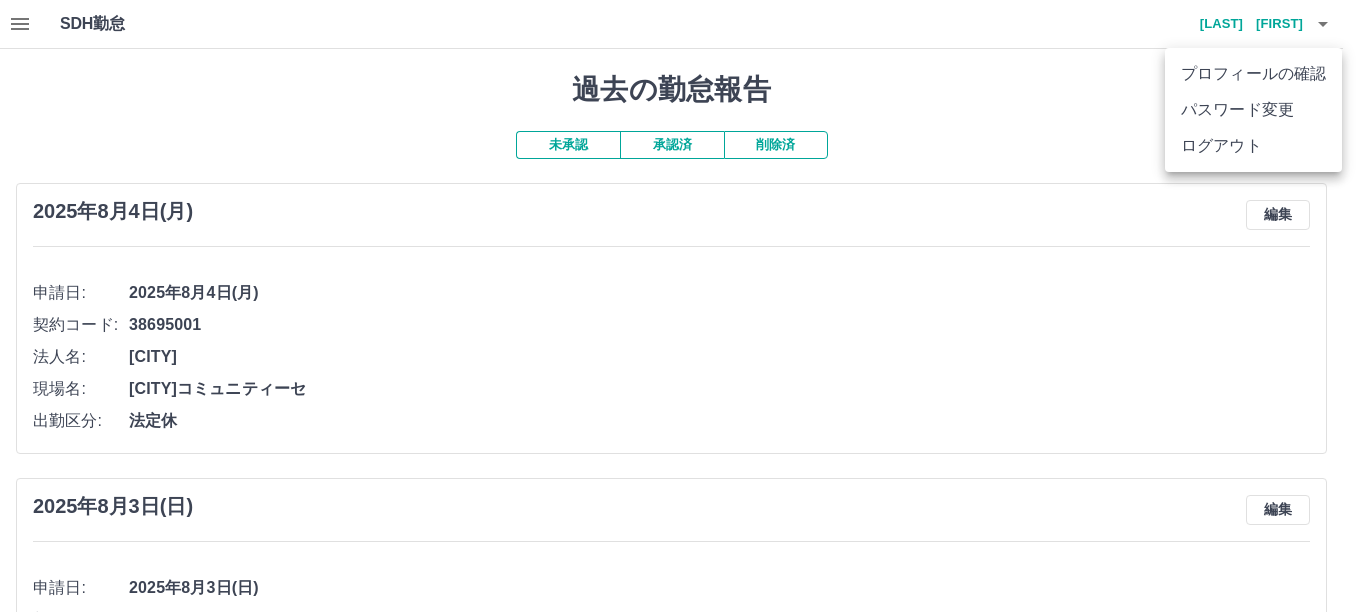 click on "ログアウト" at bounding box center [1253, 146] 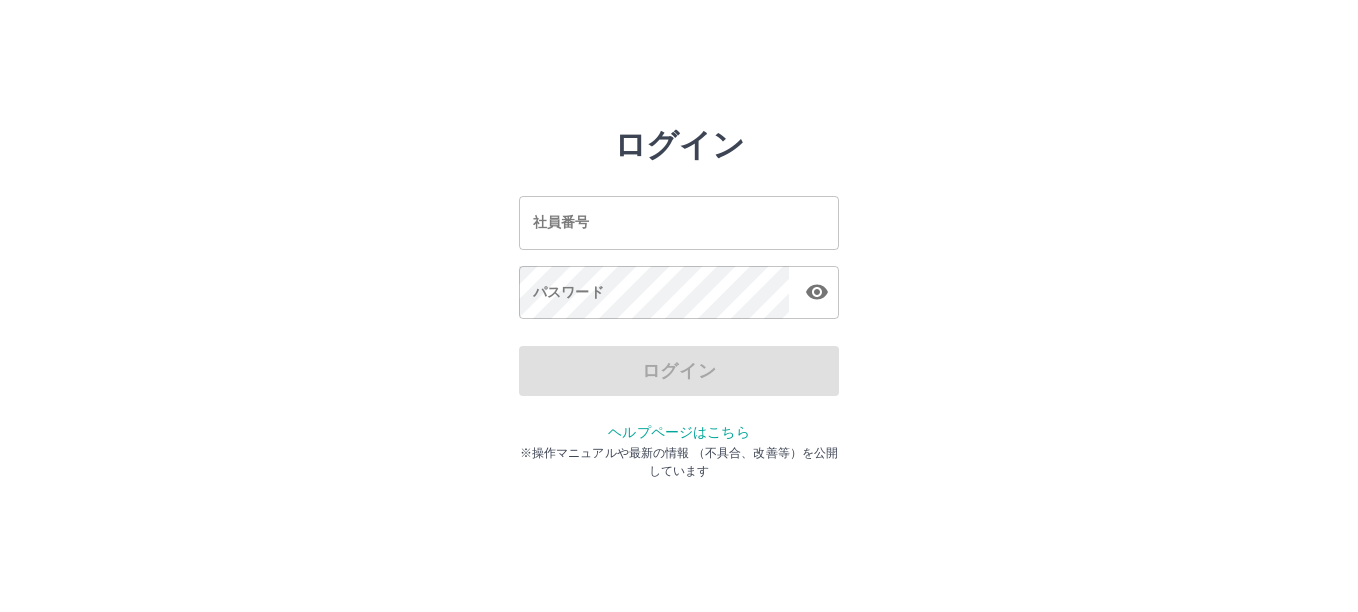 scroll, scrollTop: 0, scrollLeft: 0, axis: both 